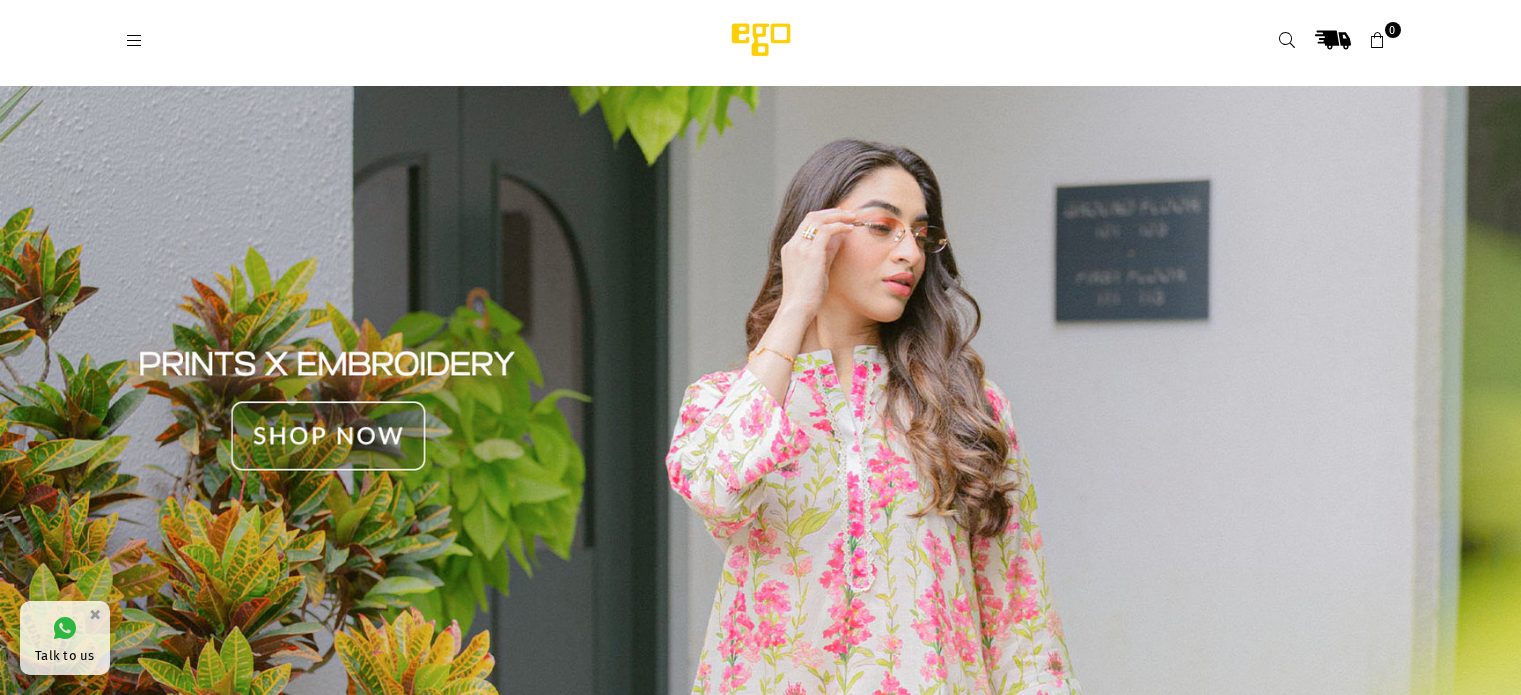 scroll, scrollTop: 0, scrollLeft: 0, axis: both 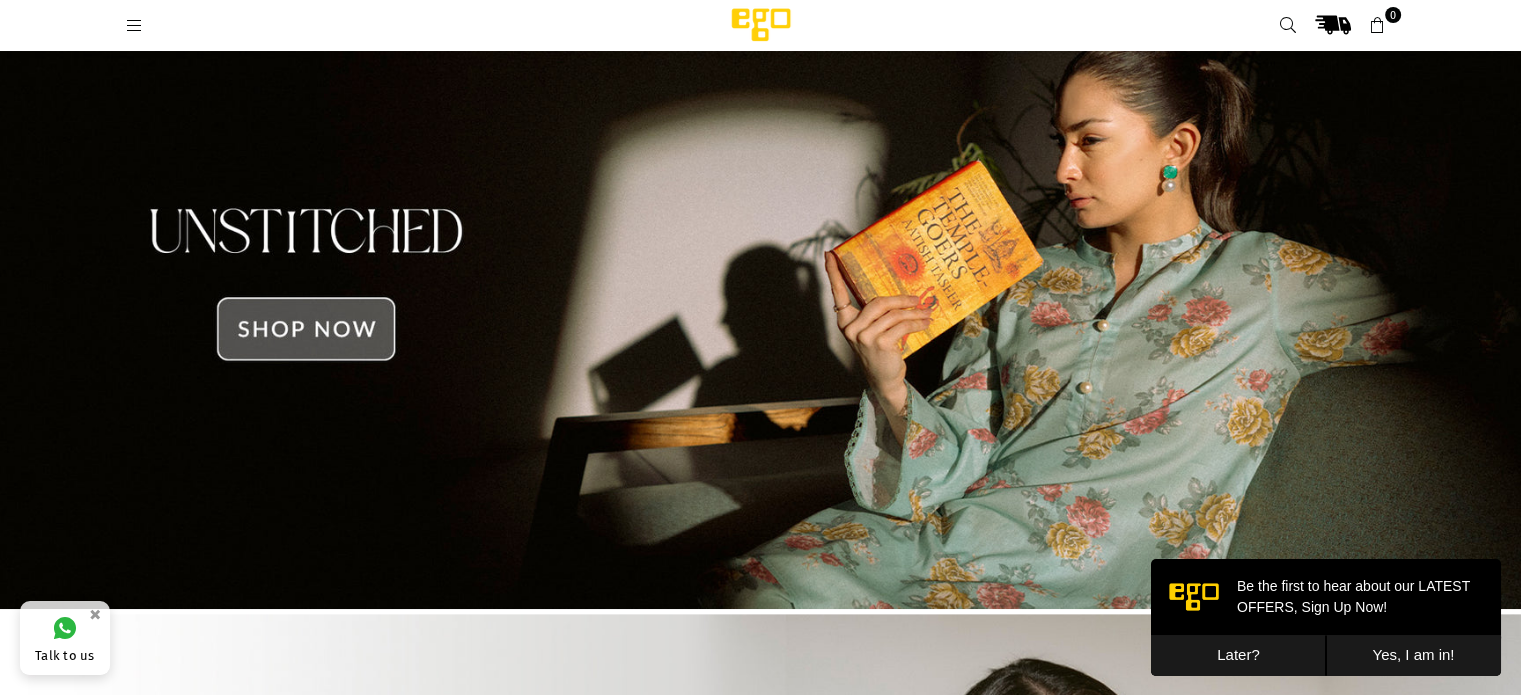 click at bounding box center [760, 285] 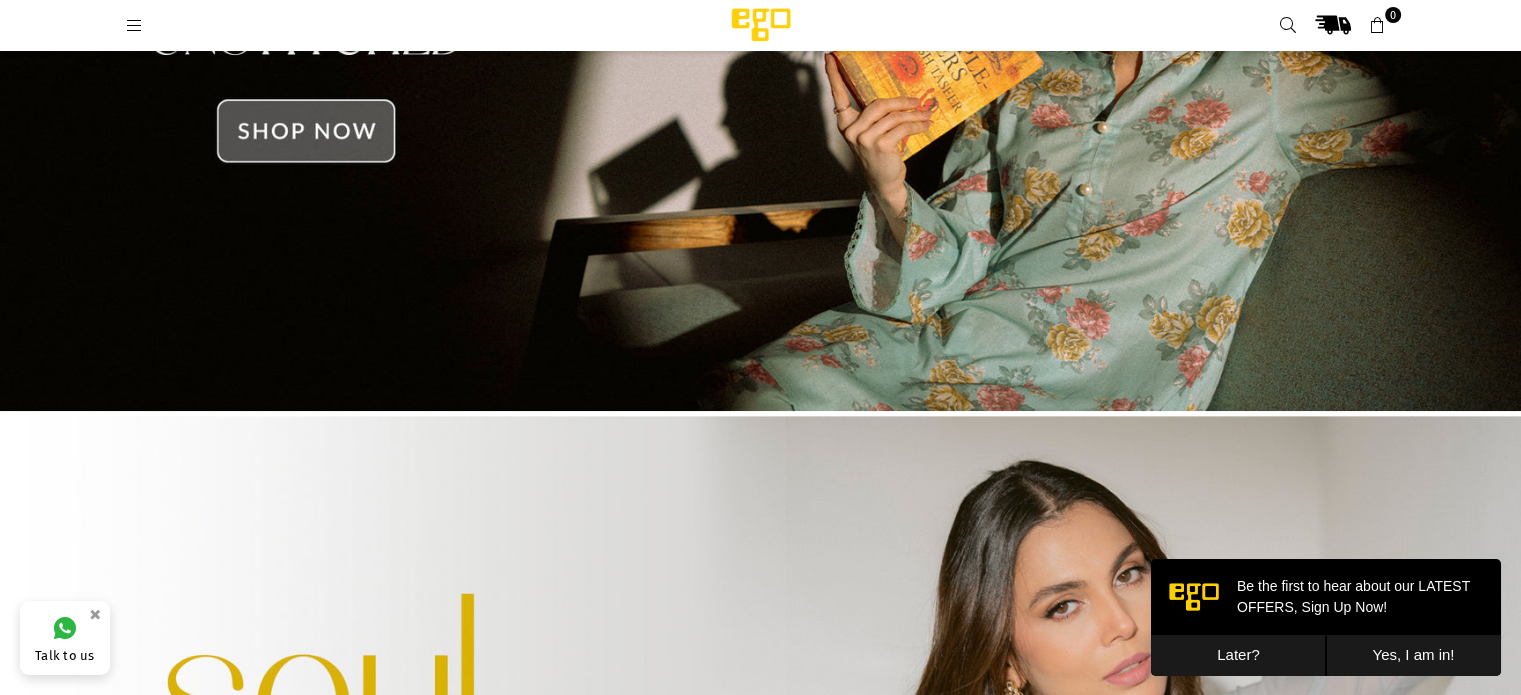 scroll, scrollTop: 750, scrollLeft: 0, axis: vertical 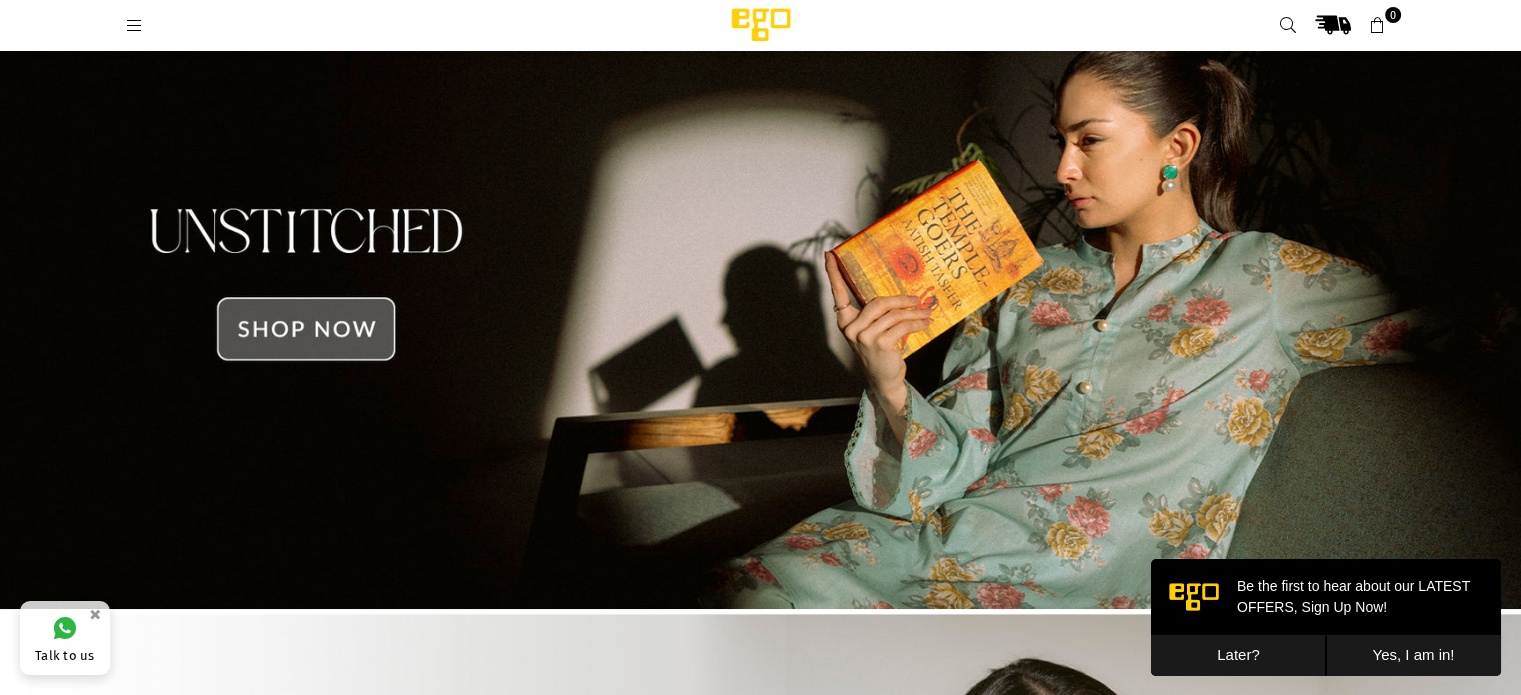 click at bounding box center [760, 285] 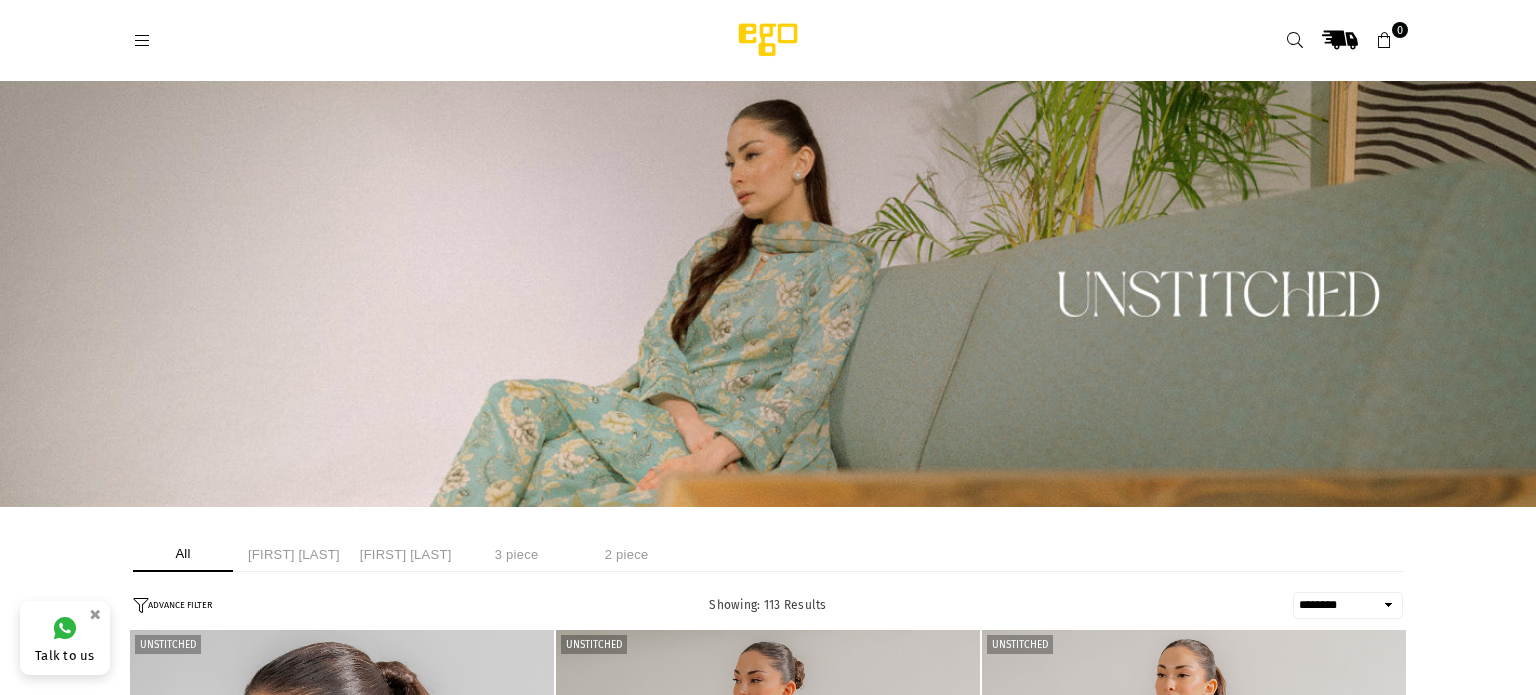 select on "******" 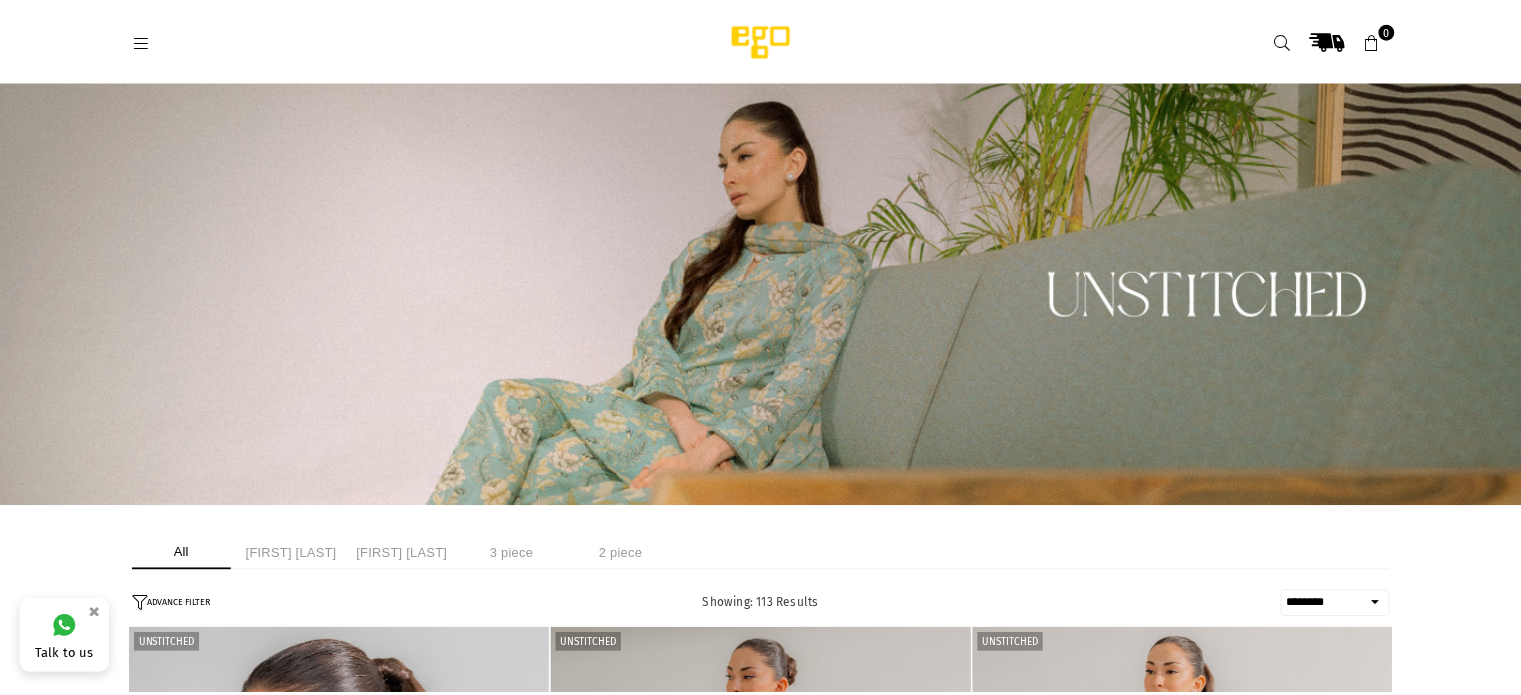 scroll, scrollTop: 136, scrollLeft: 0, axis: vertical 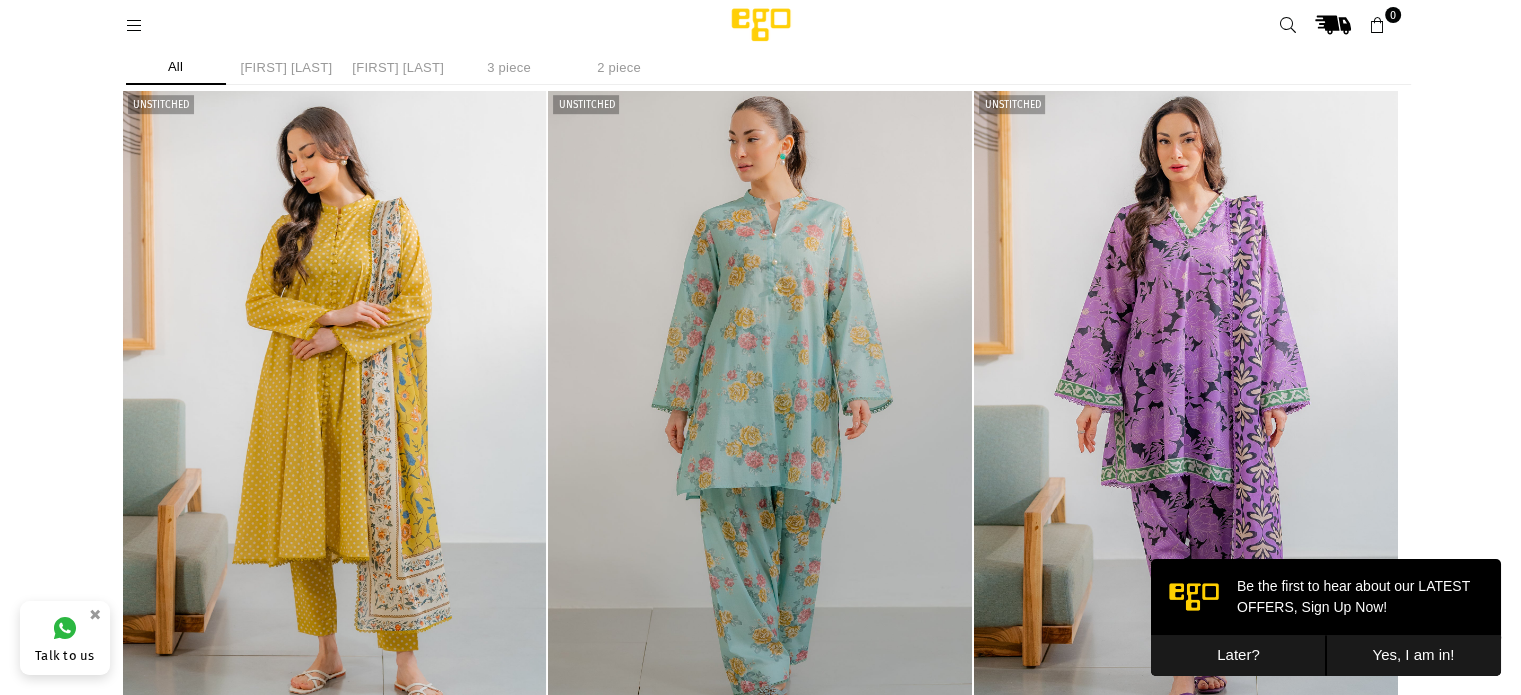 click on "Later?" at bounding box center [1238, 655] 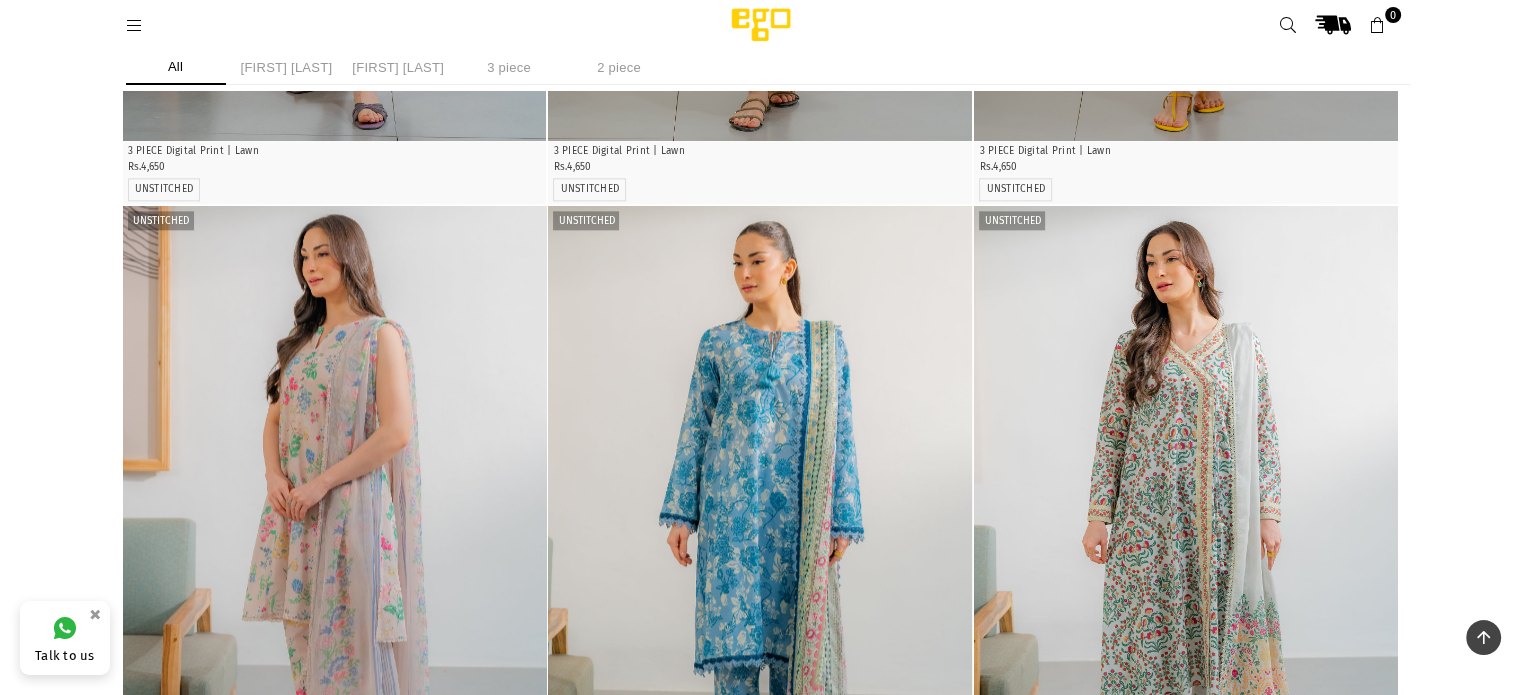 scroll, scrollTop: 2550, scrollLeft: 0, axis: vertical 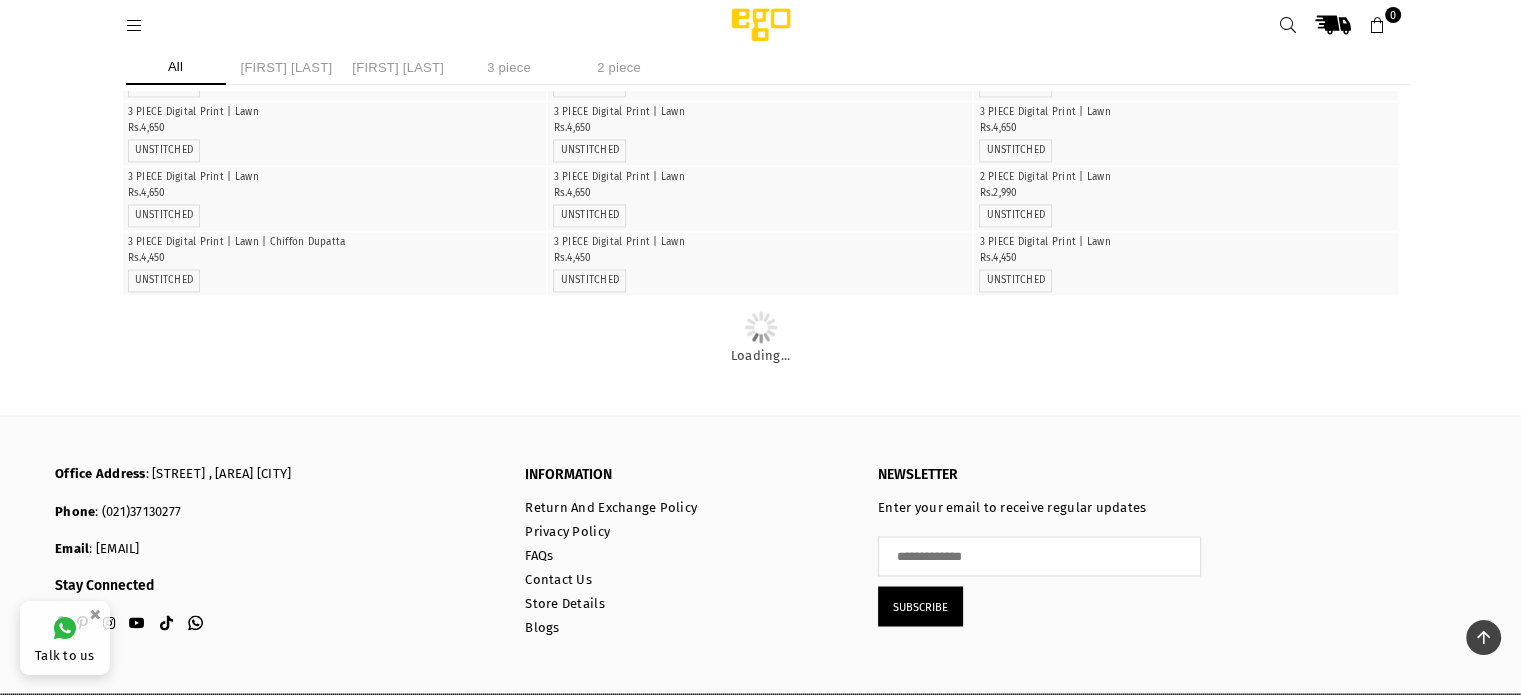 drag, startPoint x: 797, startPoint y: 219, endPoint x: 1067, endPoint y: 219, distance: 270 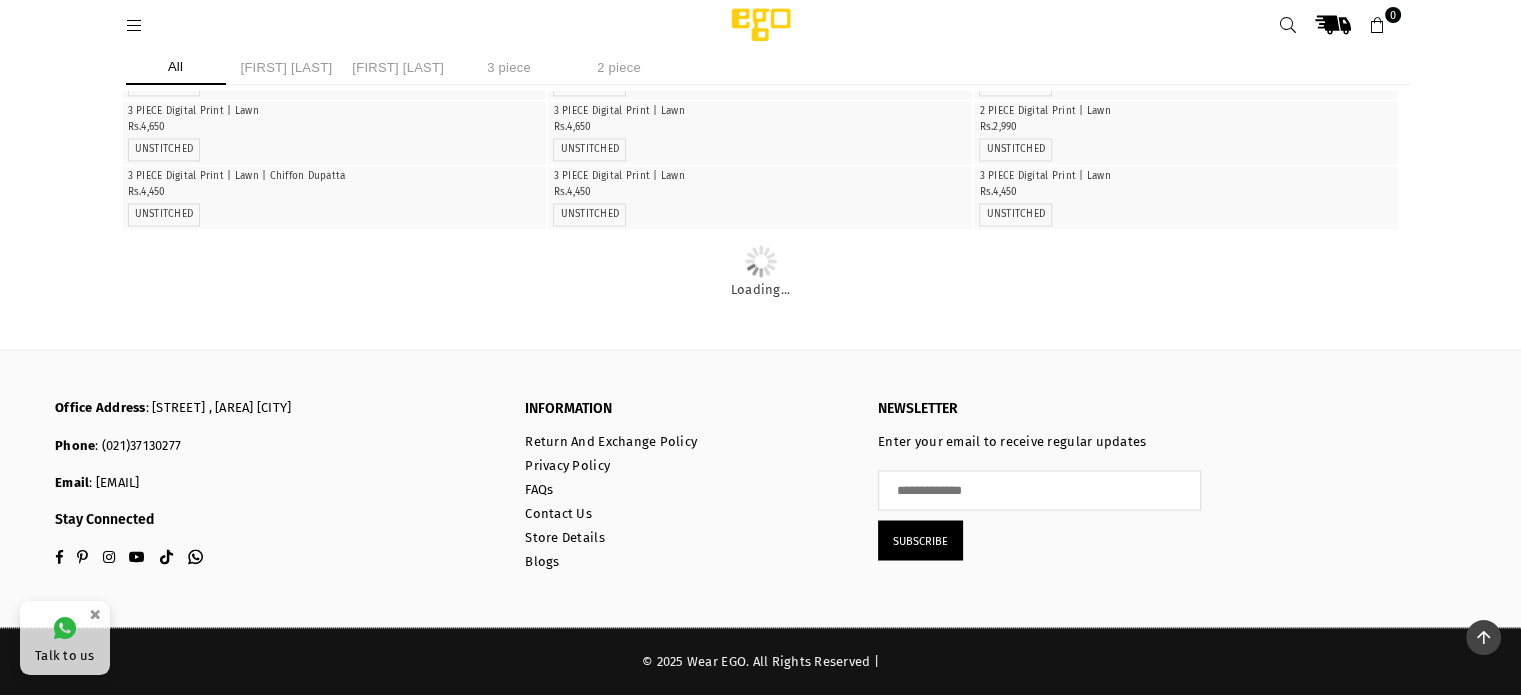 scroll, scrollTop: 4006, scrollLeft: 0, axis: vertical 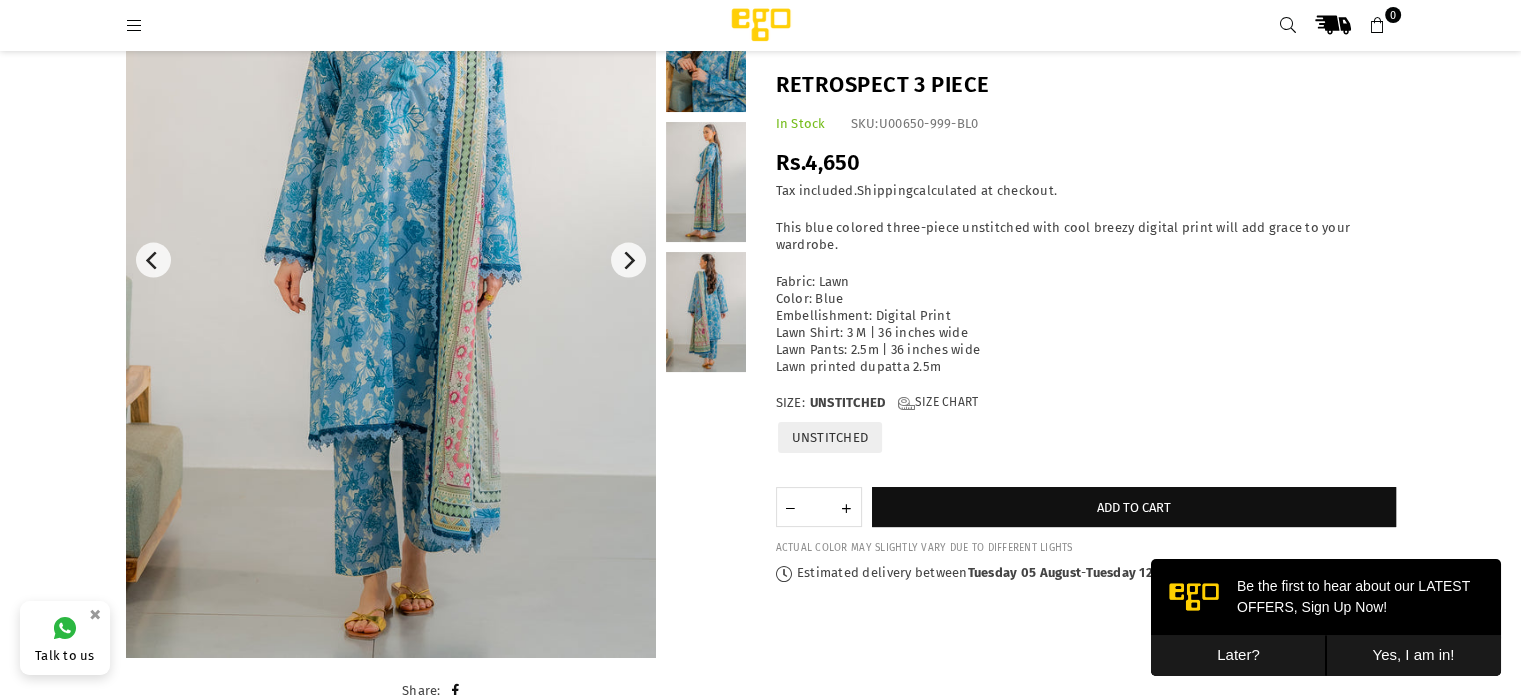 click at bounding box center (391, 260) 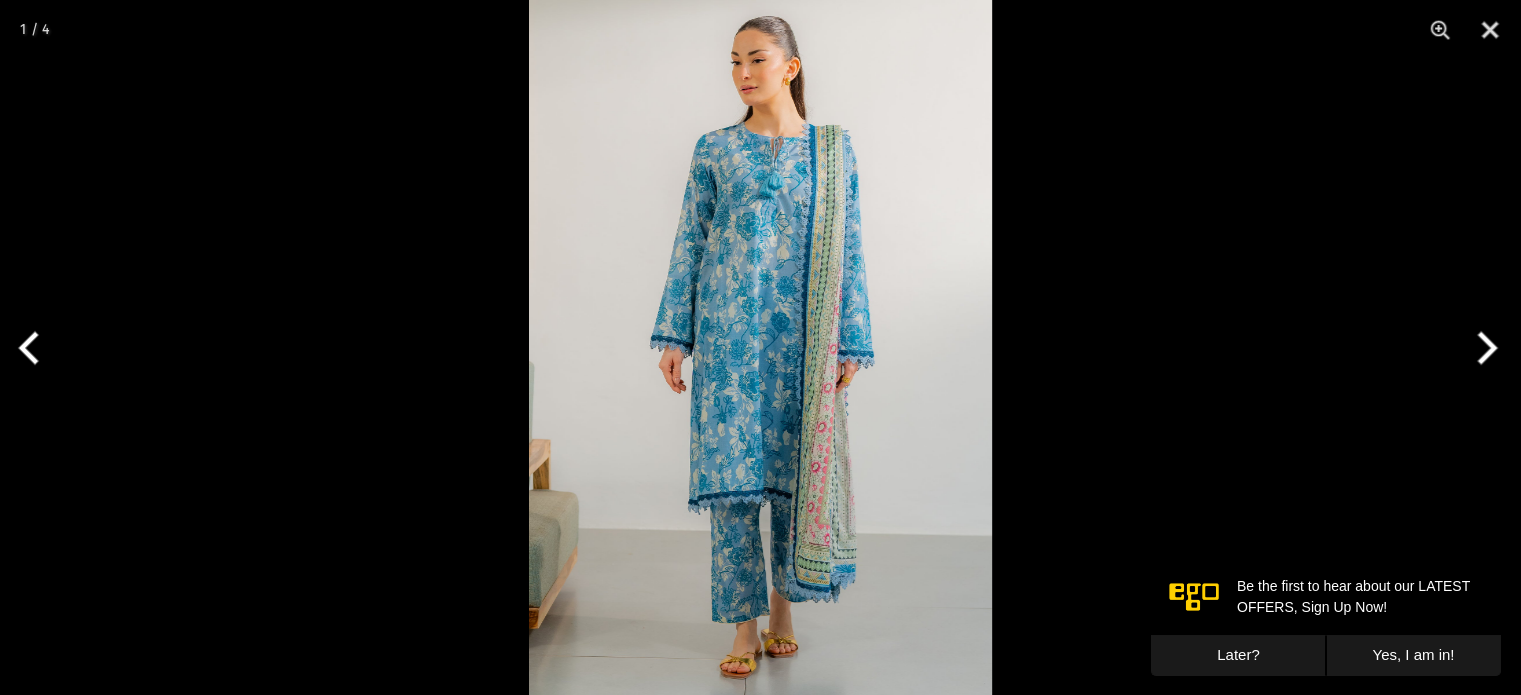 click at bounding box center (1483, 348) 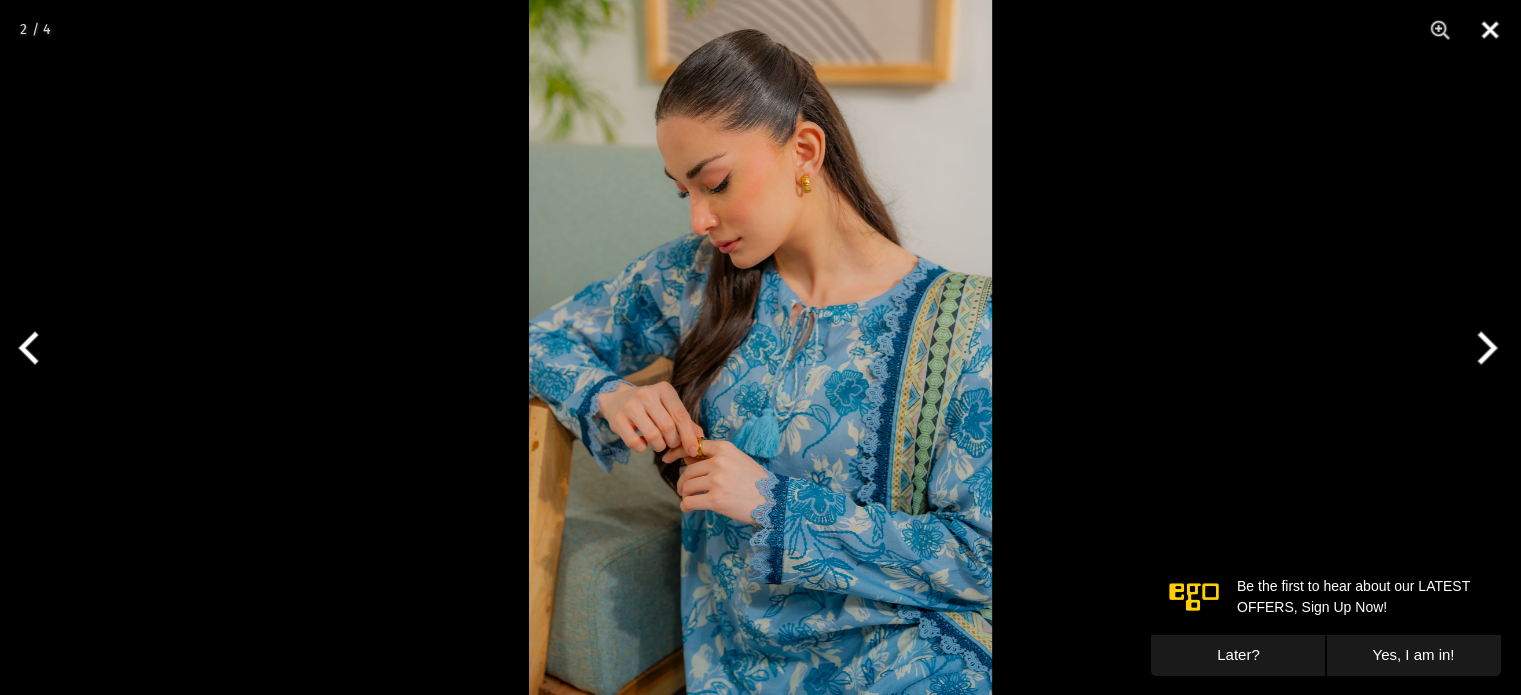 click at bounding box center (1490, 30) 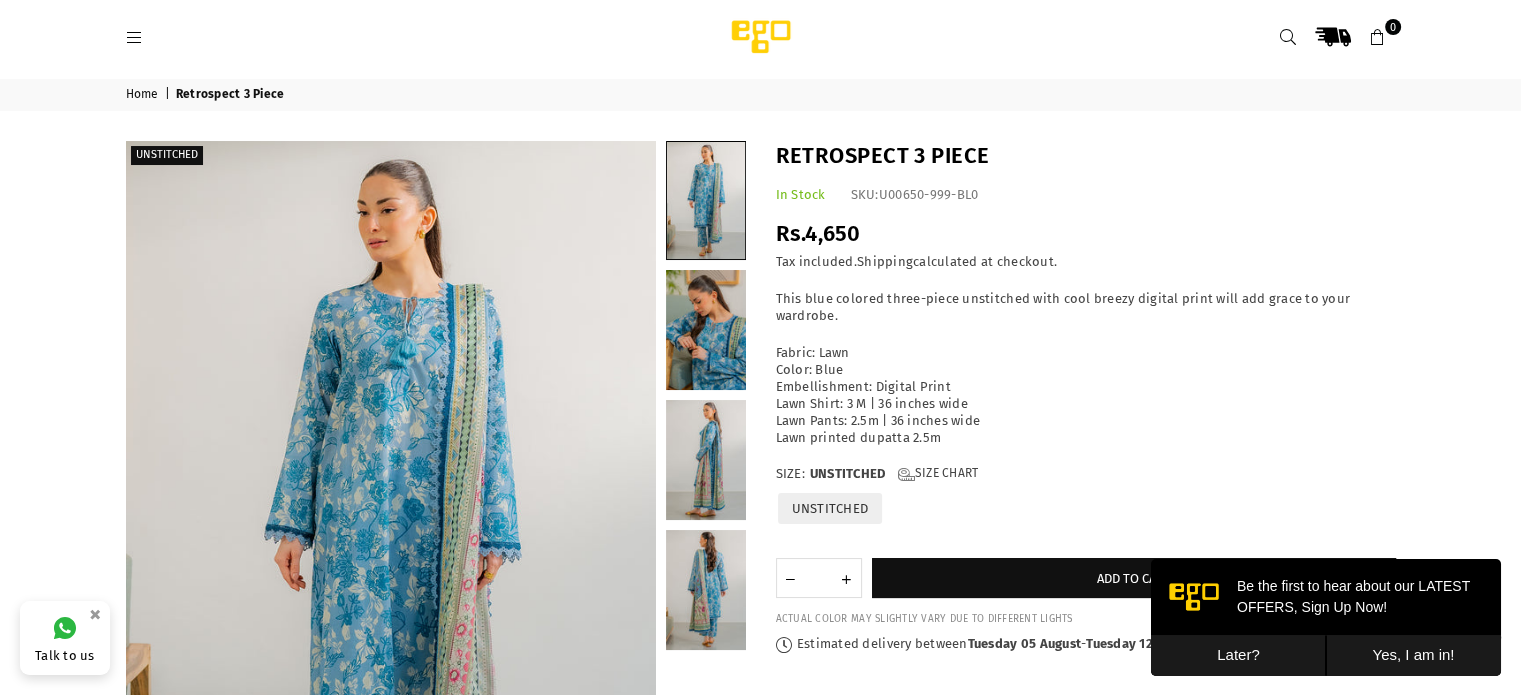scroll, scrollTop: 0, scrollLeft: 0, axis: both 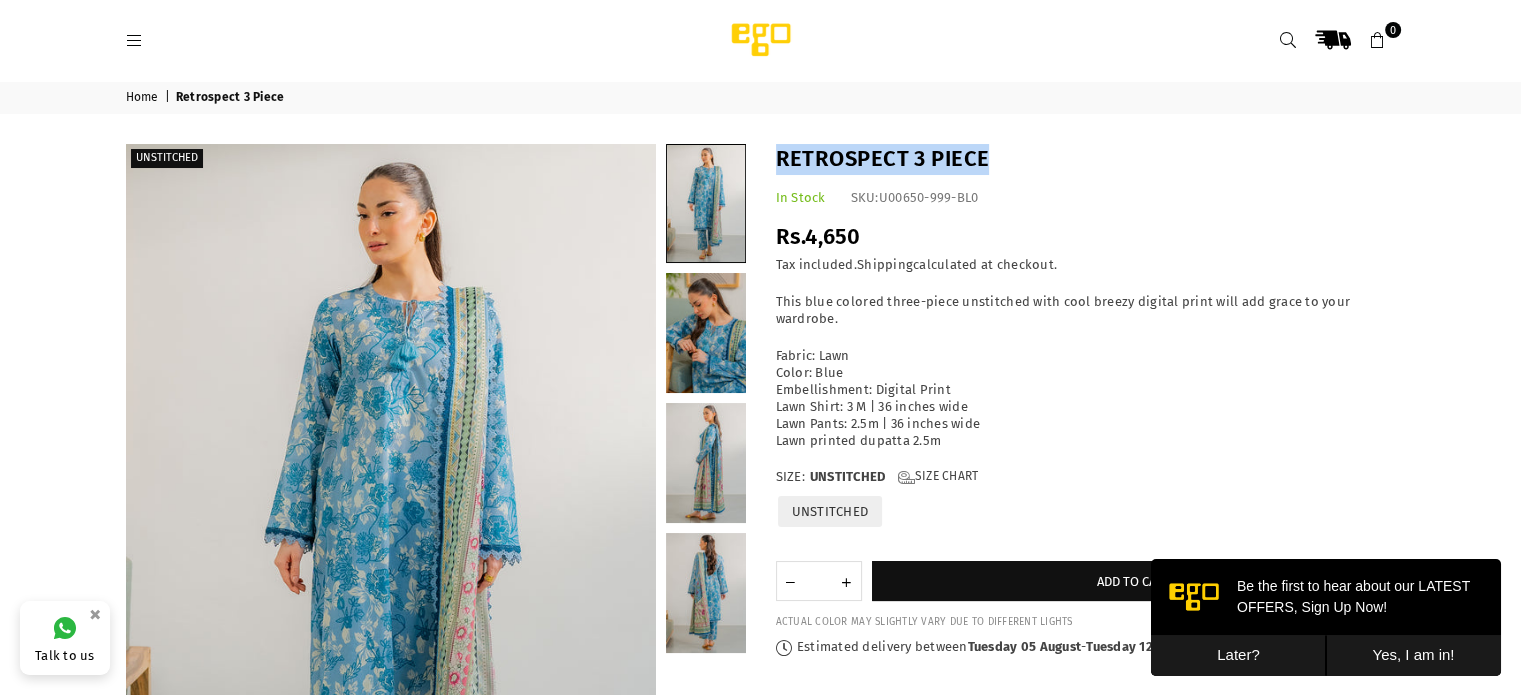 drag, startPoint x: 1011, startPoint y: 158, endPoint x: 776, endPoint y: 155, distance: 235.01915 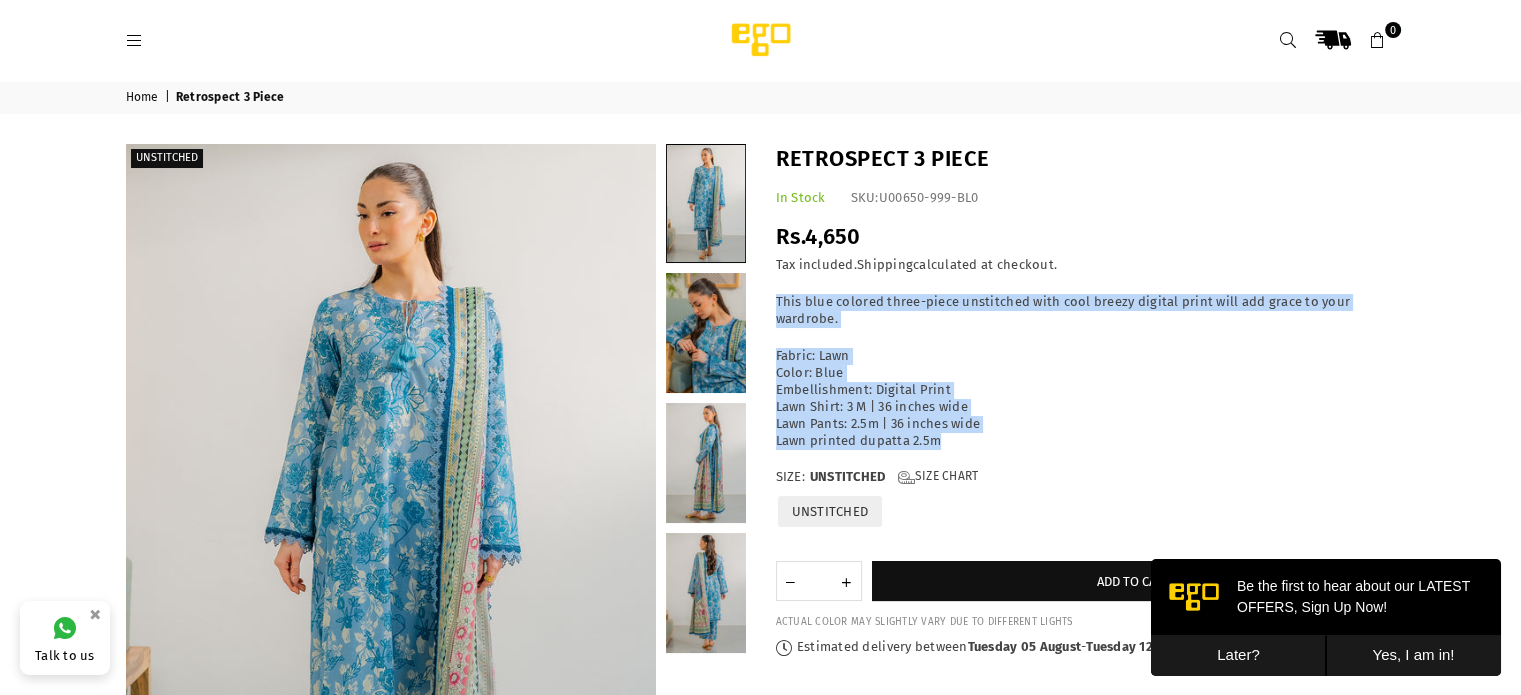 drag, startPoint x: 959, startPoint y: 446, endPoint x: 776, endPoint y: 299, distance: 234.72963 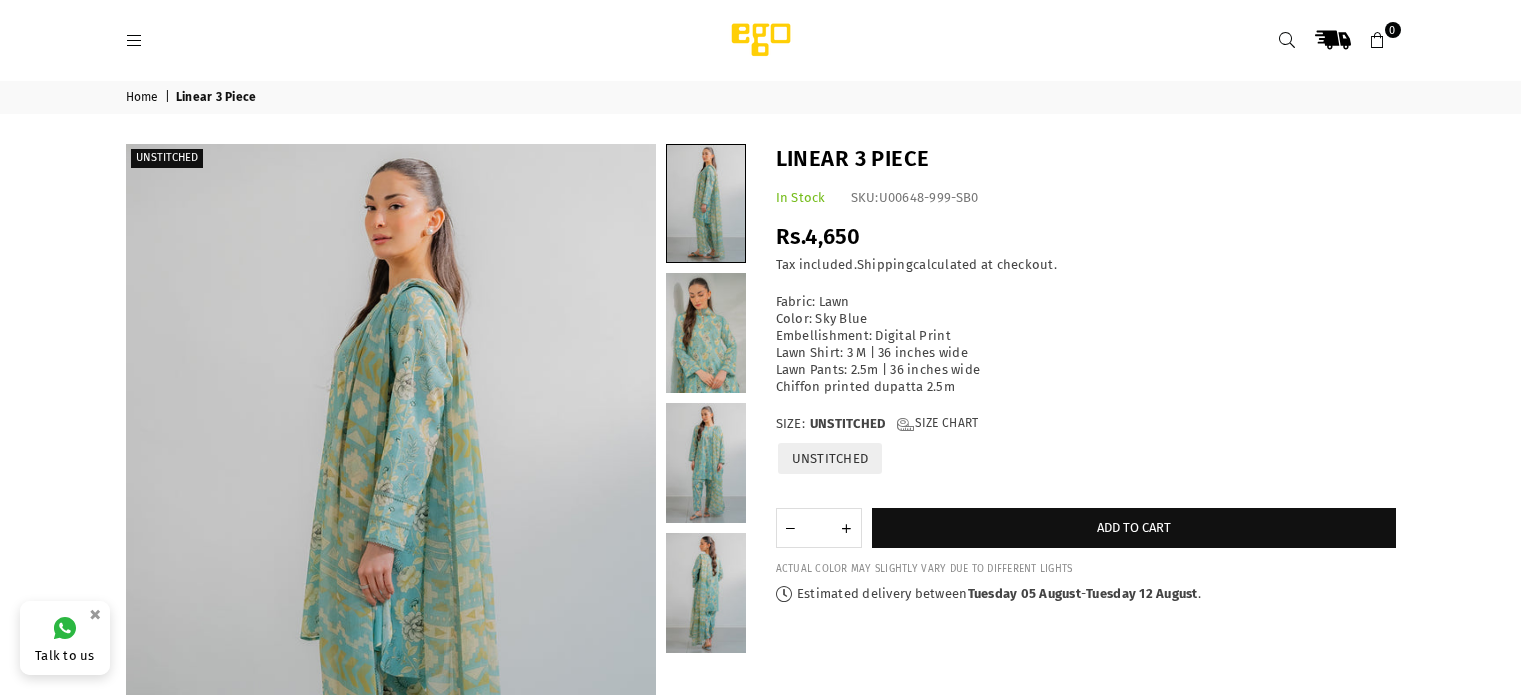 scroll, scrollTop: 0, scrollLeft: 0, axis: both 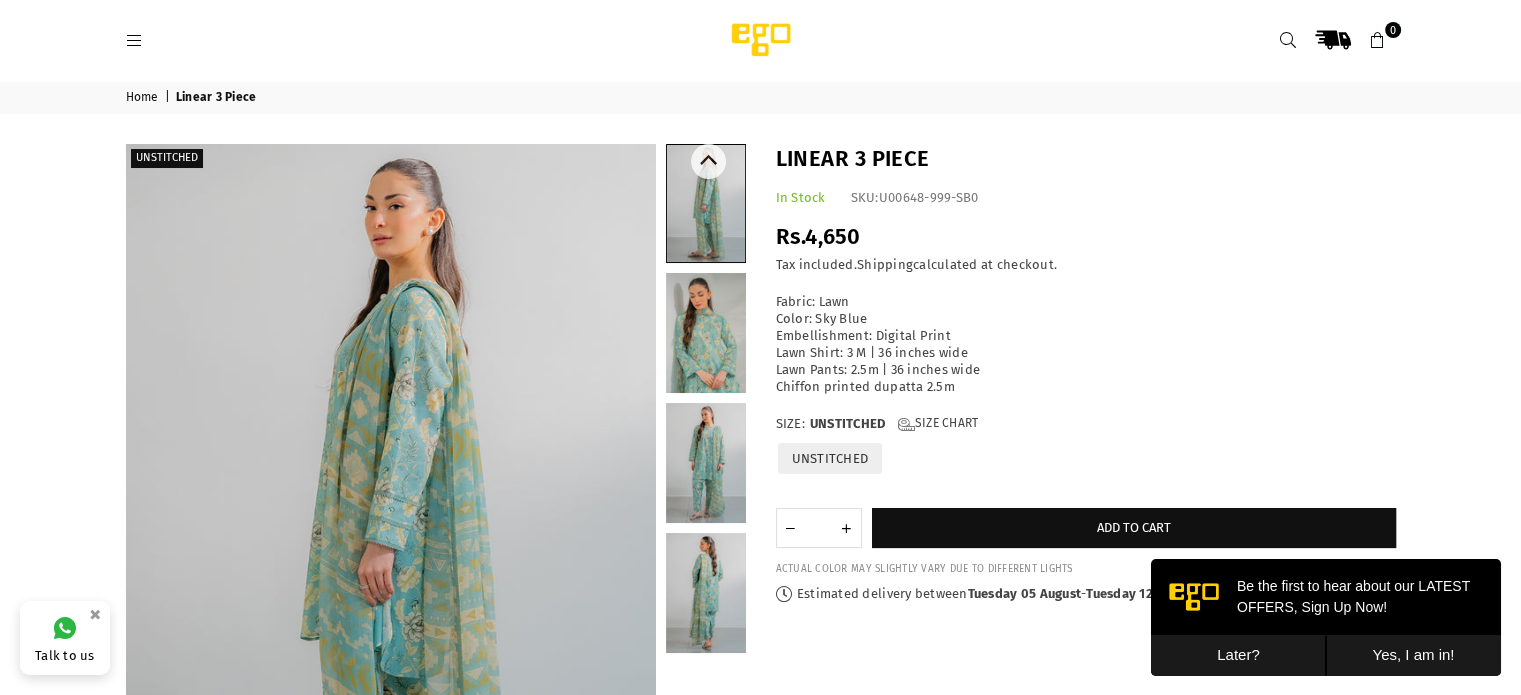 click at bounding box center [706, 333] 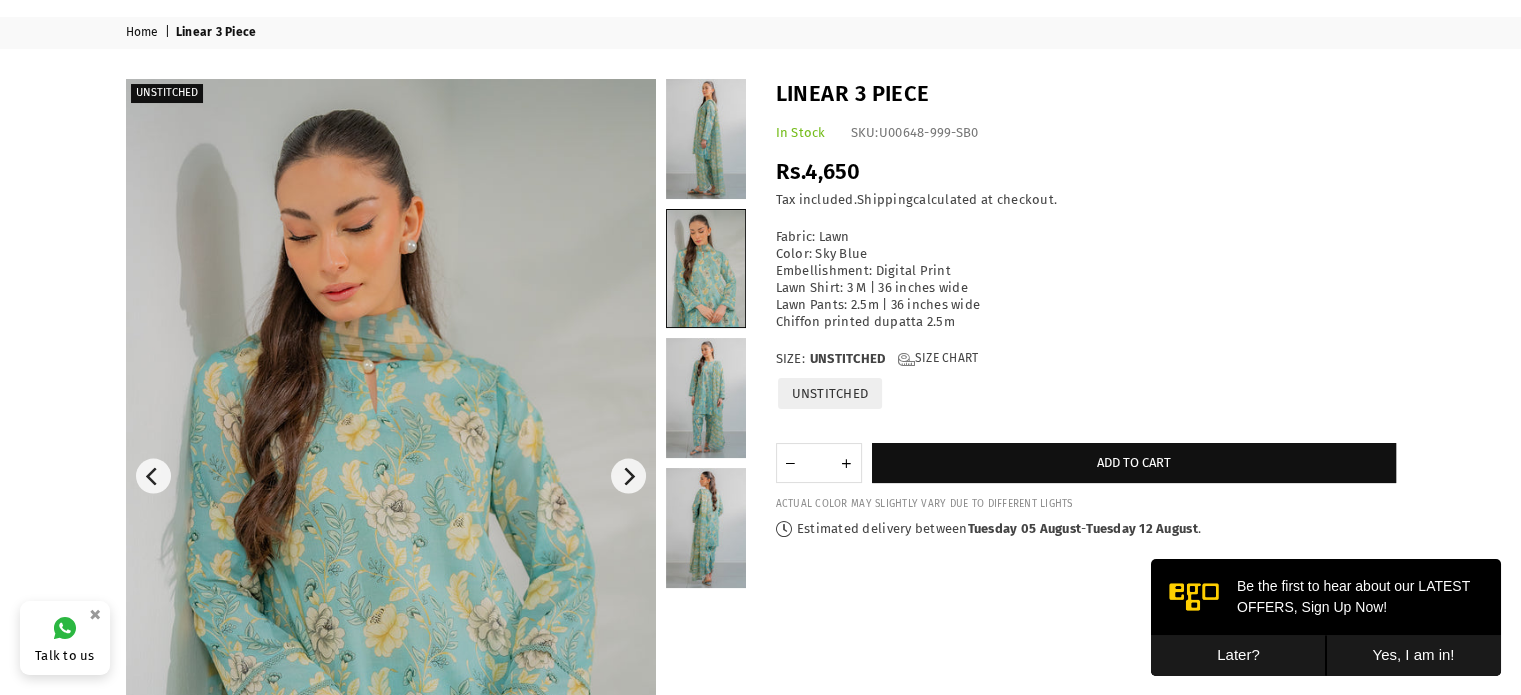 scroll, scrollTop: 100, scrollLeft: 0, axis: vertical 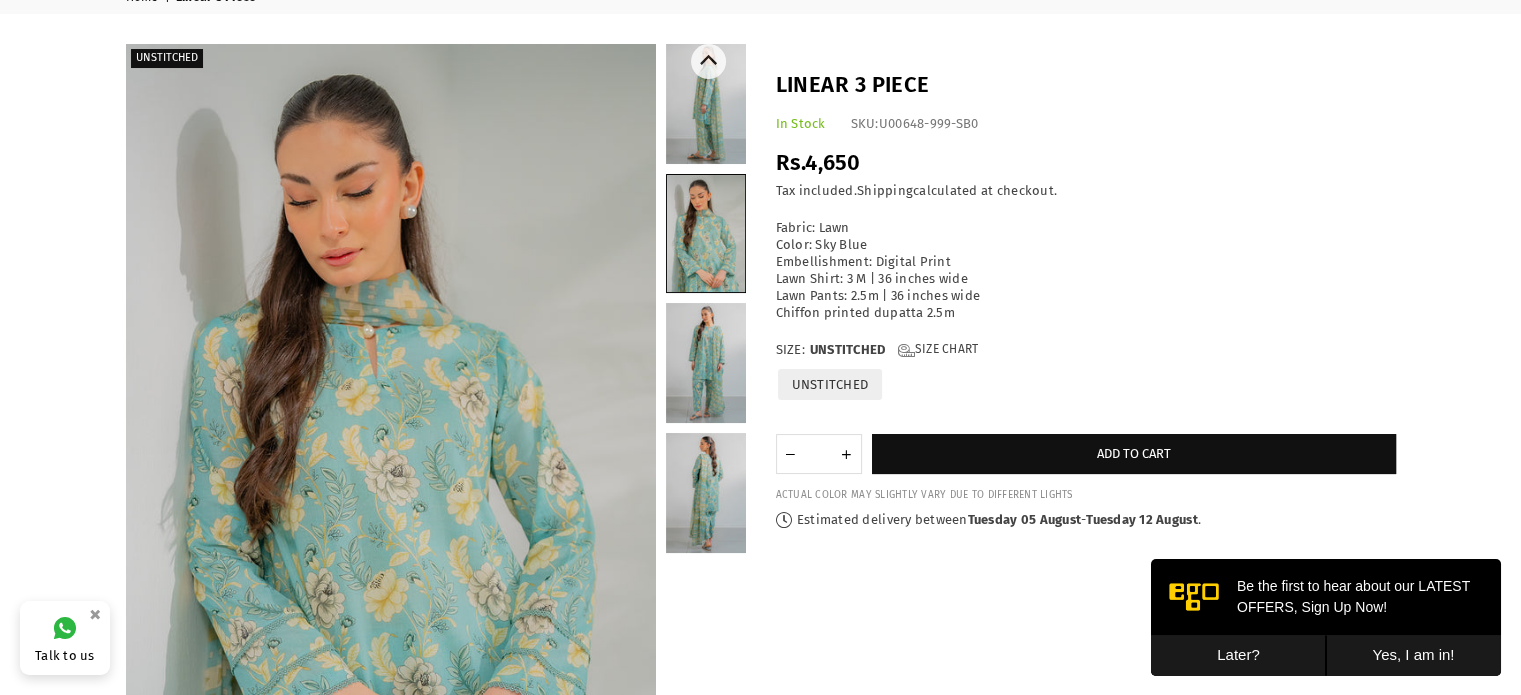 click at bounding box center (706, 363) 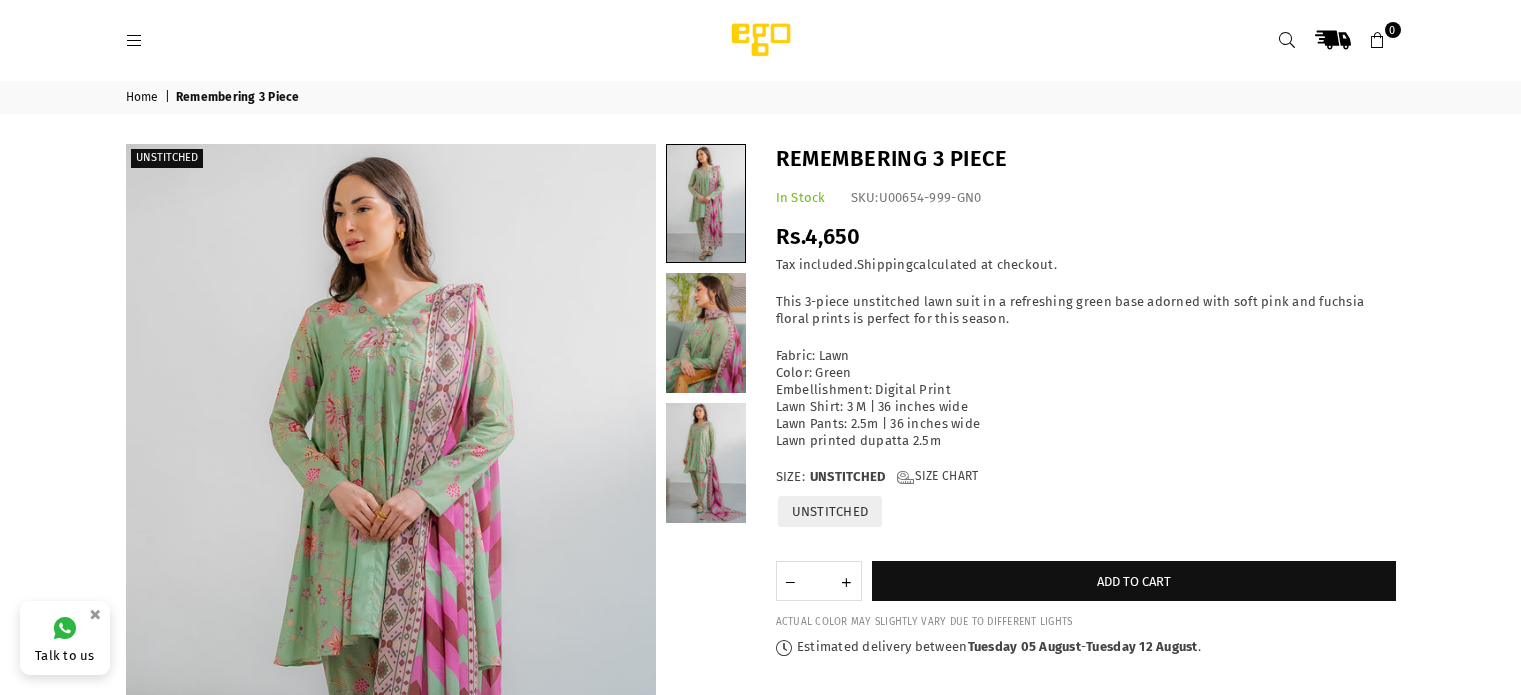 scroll, scrollTop: 0, scrollLeft: 0, axis: both 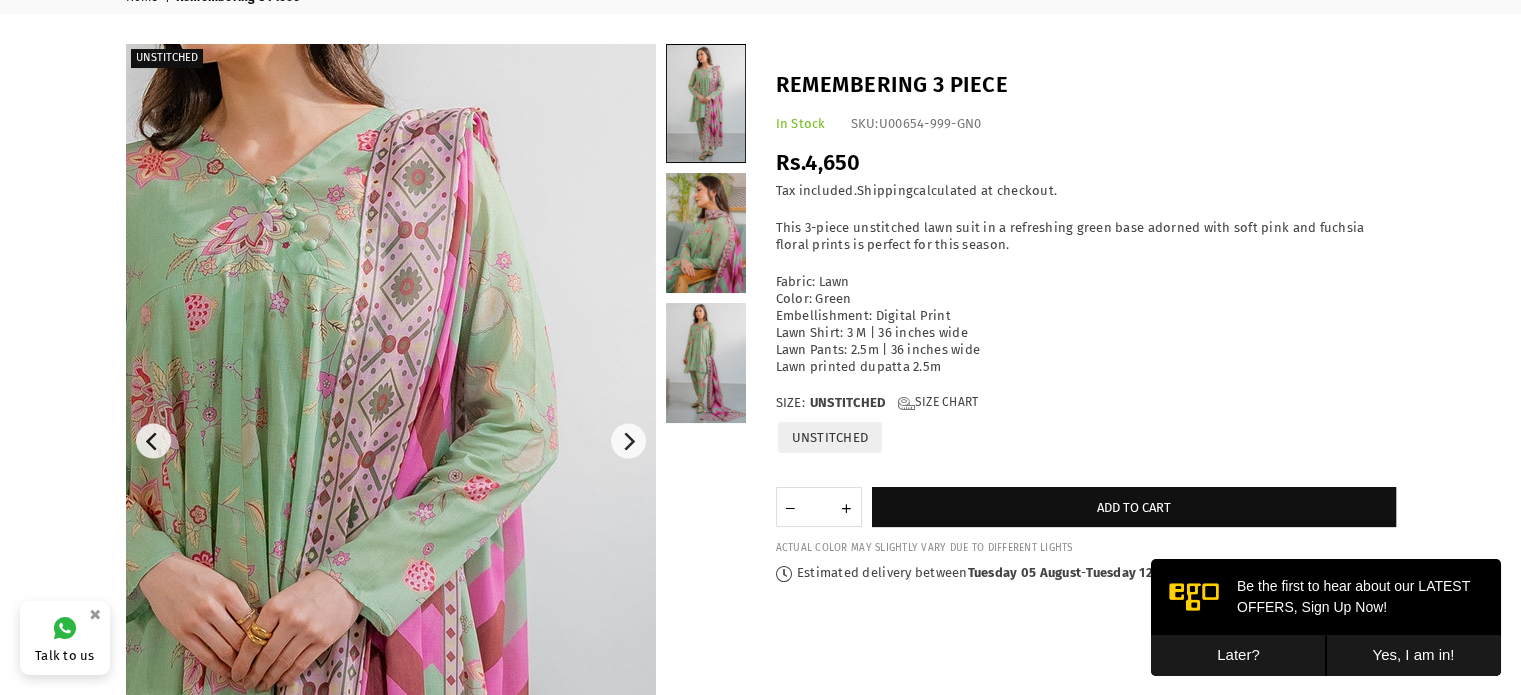 click at bounding box center [279, 692] 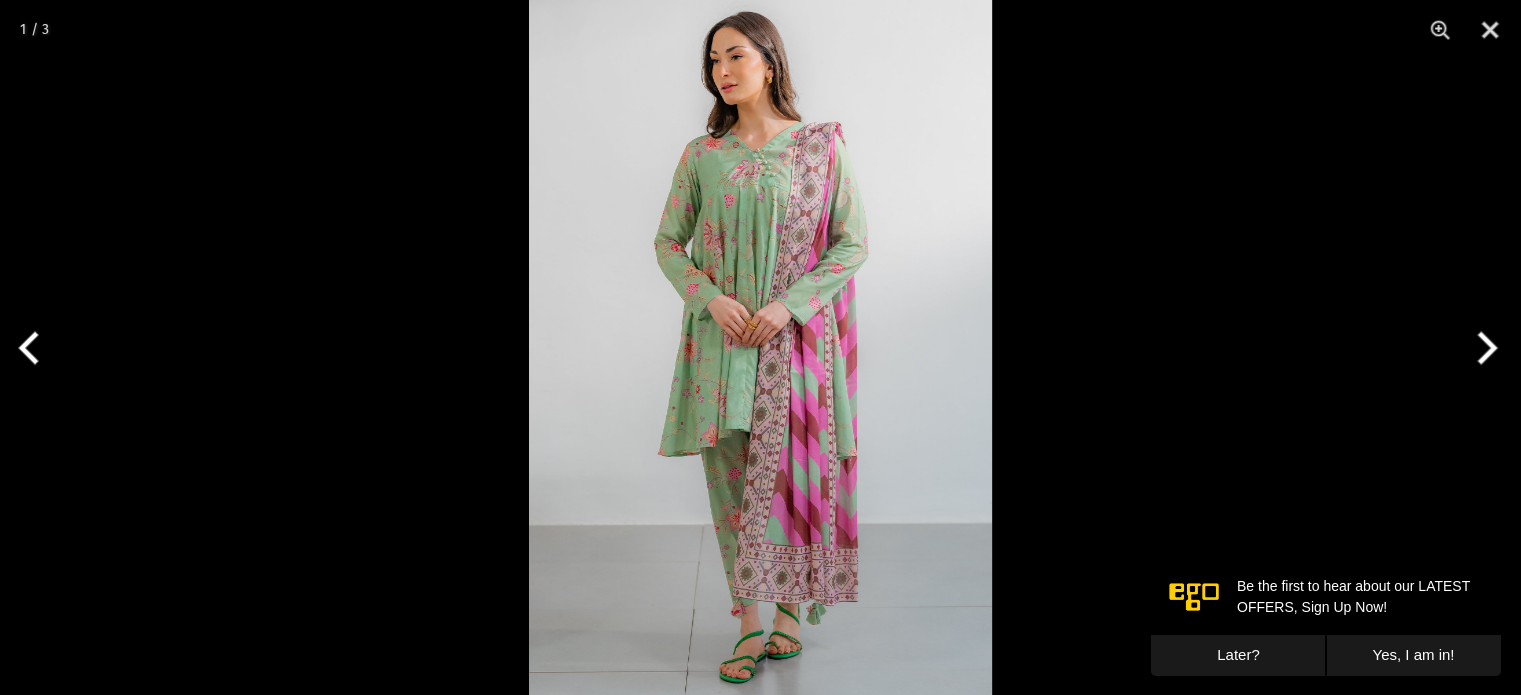click at bounding box center [760, 347] 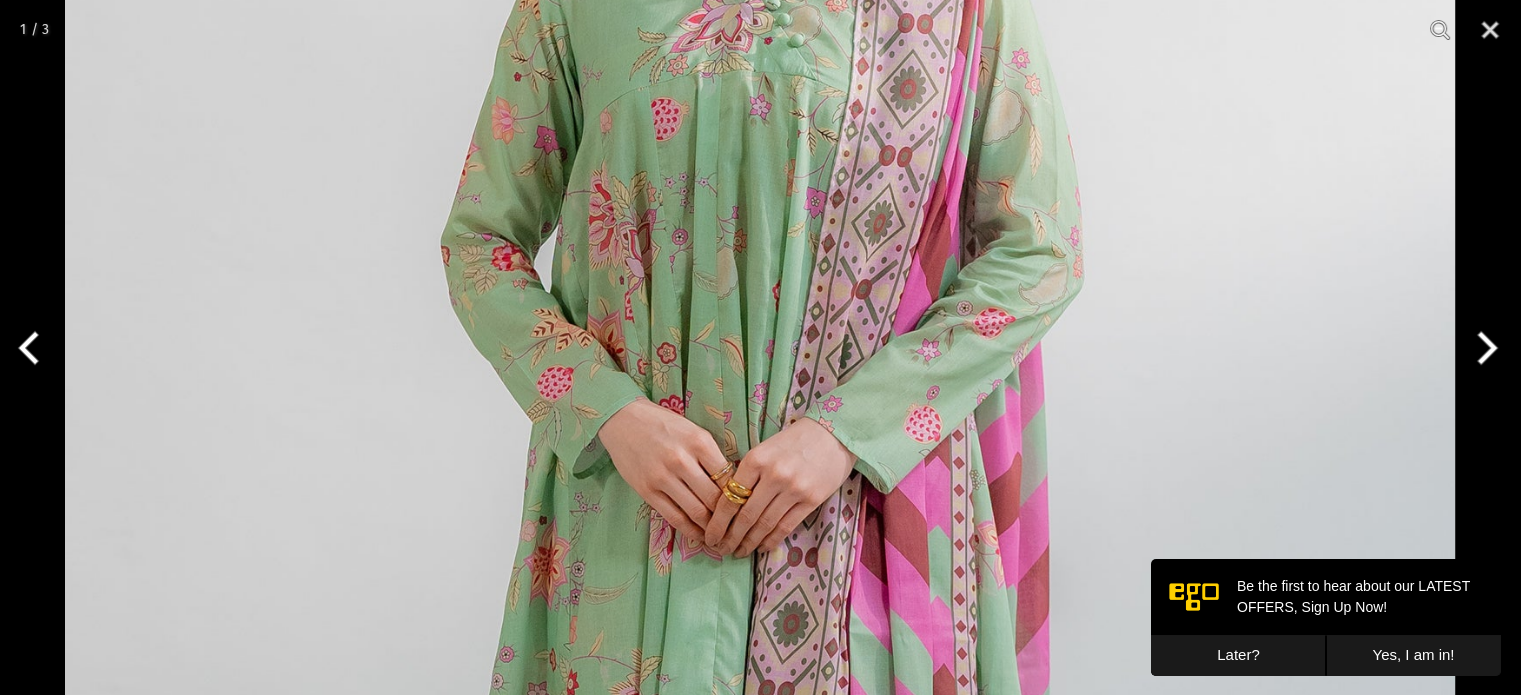 click at bounding box center [760, 558] 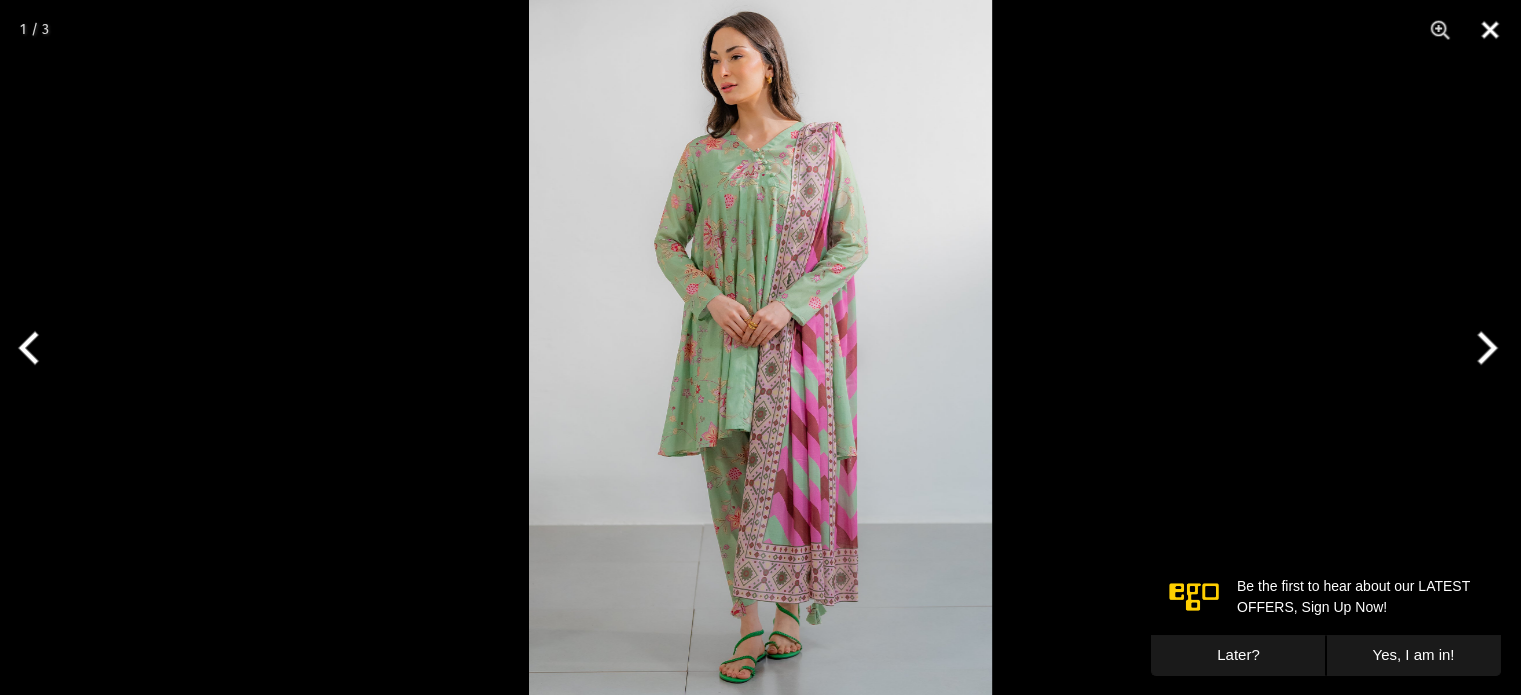 click at bounding box center (1490, 30) 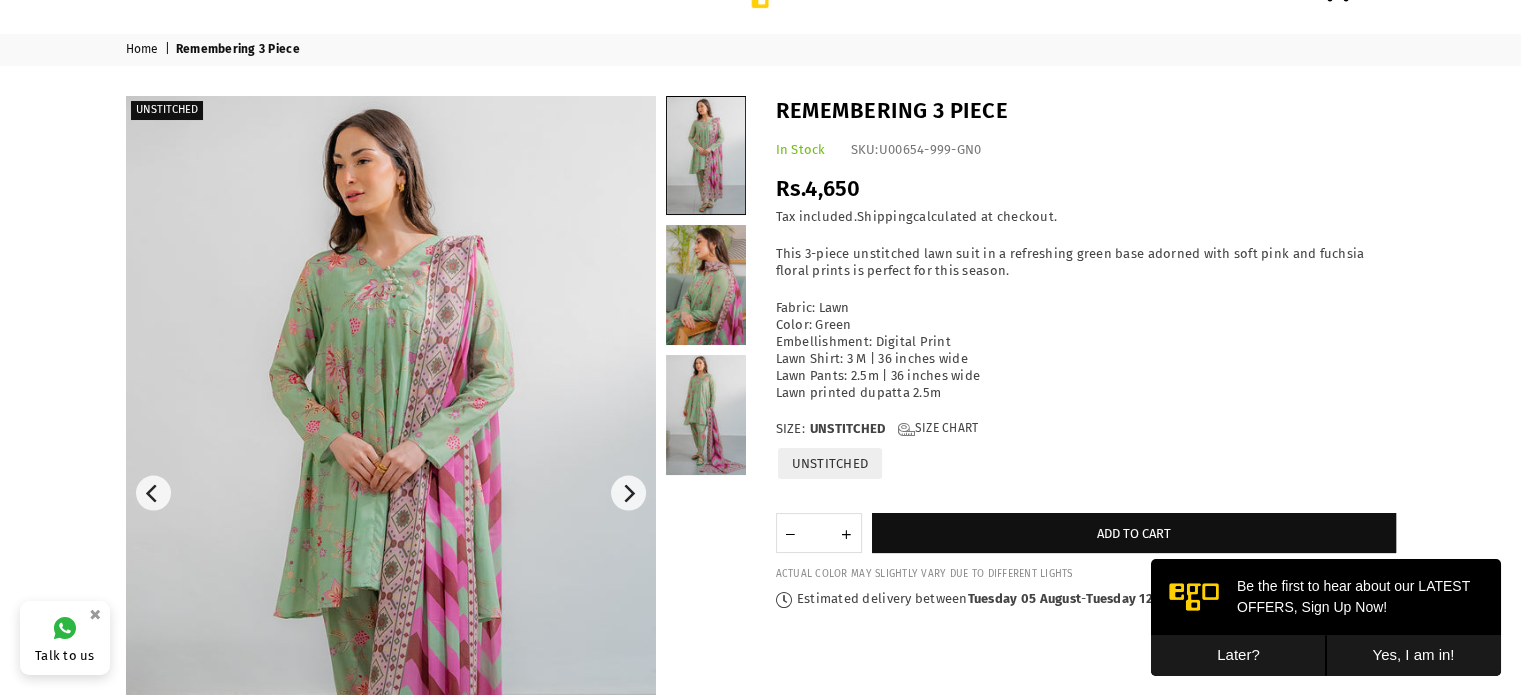 scroll, scrollTop: 0, scrollLeft: 0, axis: both 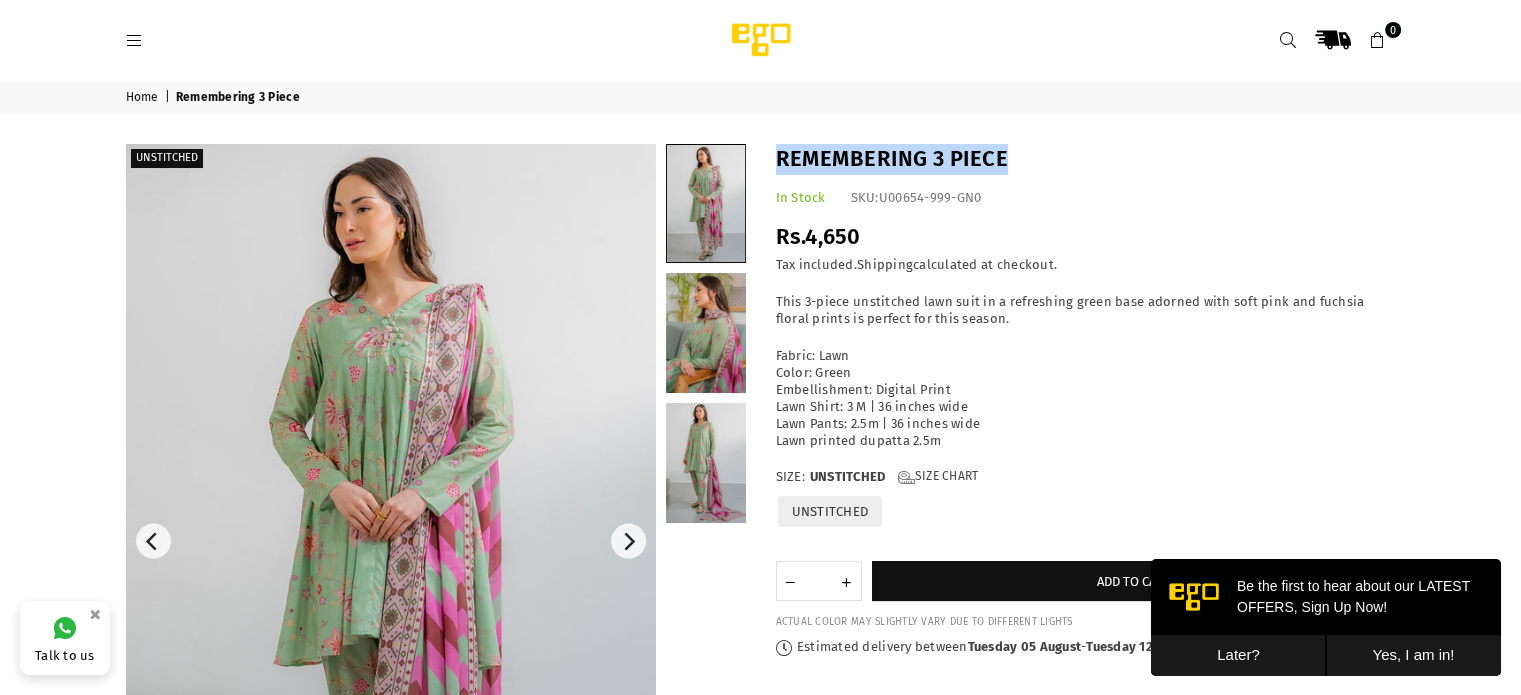 drag, startPoint x: 1010, startPoint y: 155, endPoint x: 776, endPoint y: 147, distance: 234.13672 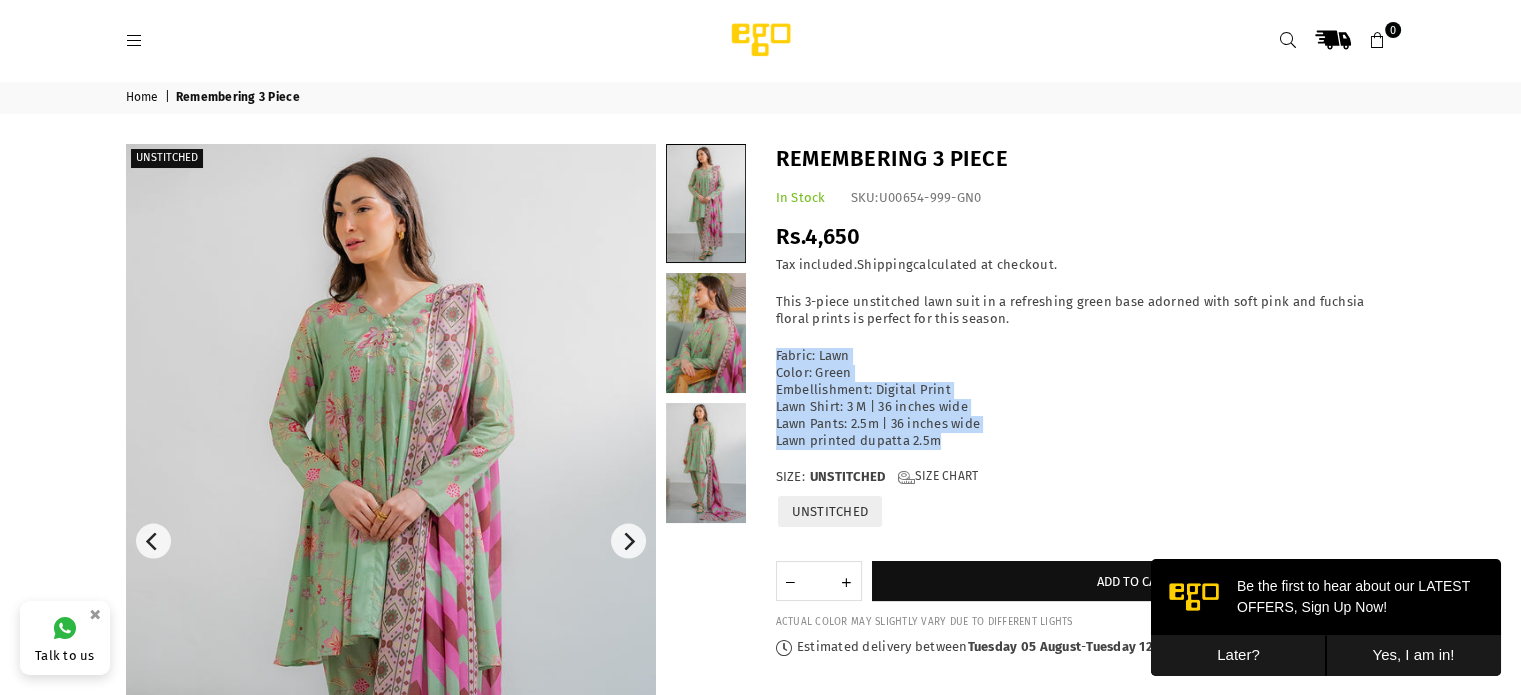 drag, startPoint x: 927, startPoint y: 439, endPoint x: 776, endPoint y: 358, distance: 171.35344 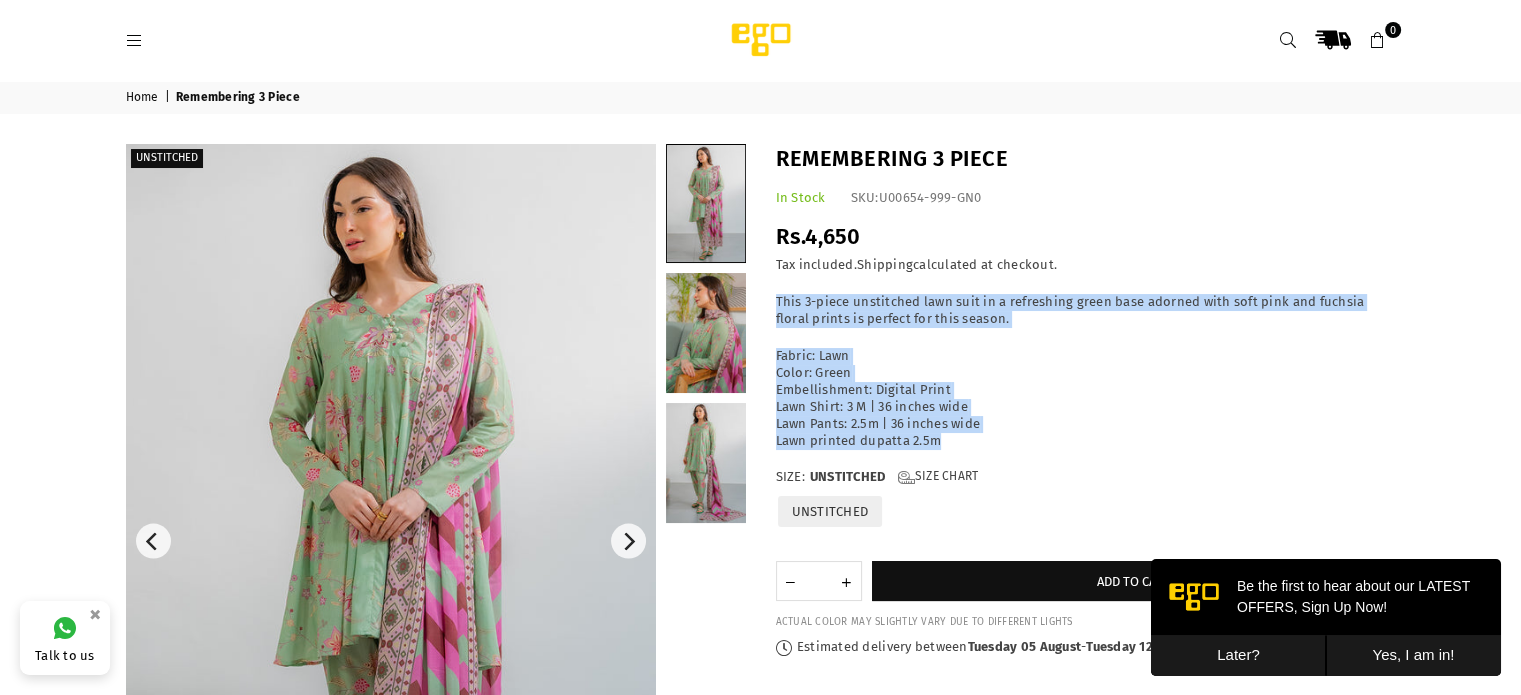drag, startPoint x: 941, startPoint y: 438, endPoint x: 776, endPoint y: 306, distance: 211.3031 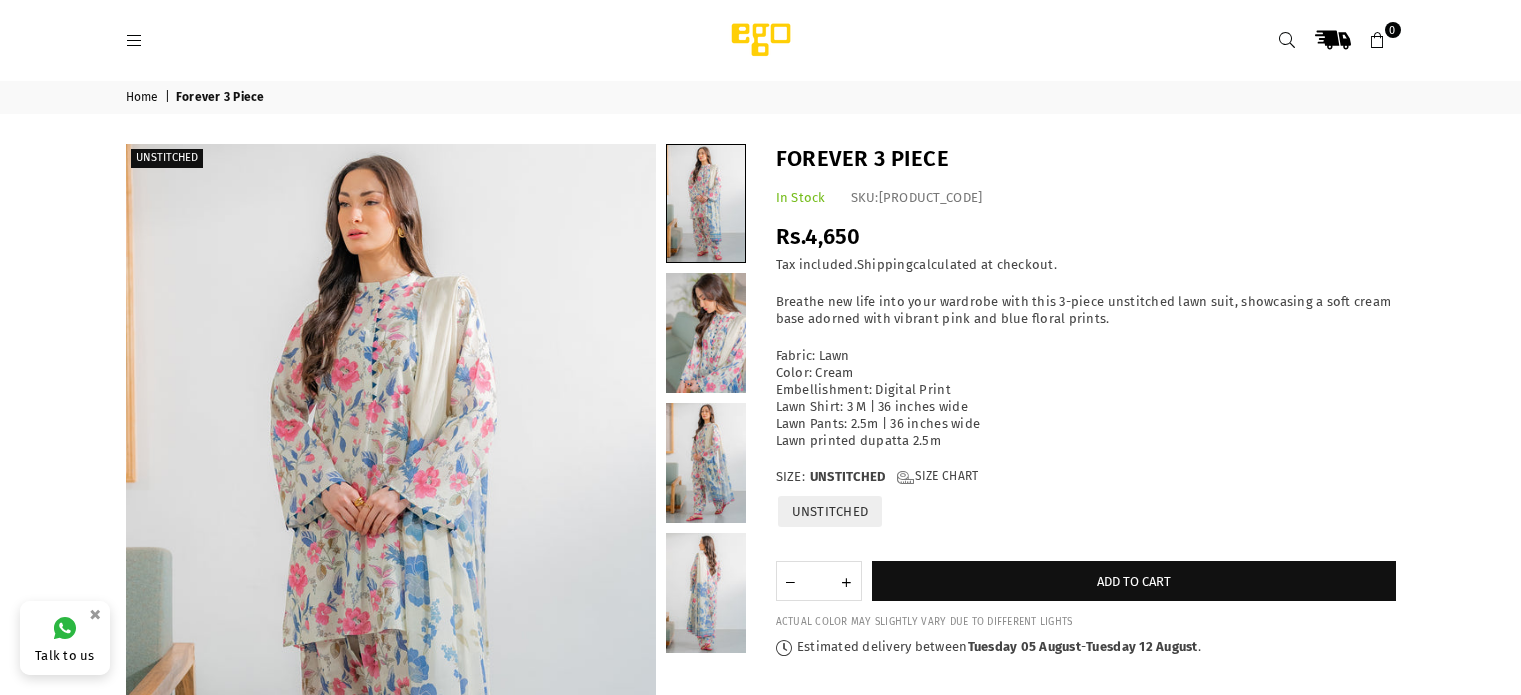 scroll, scrollTop: 0, scrollLeft: 0, axis: both 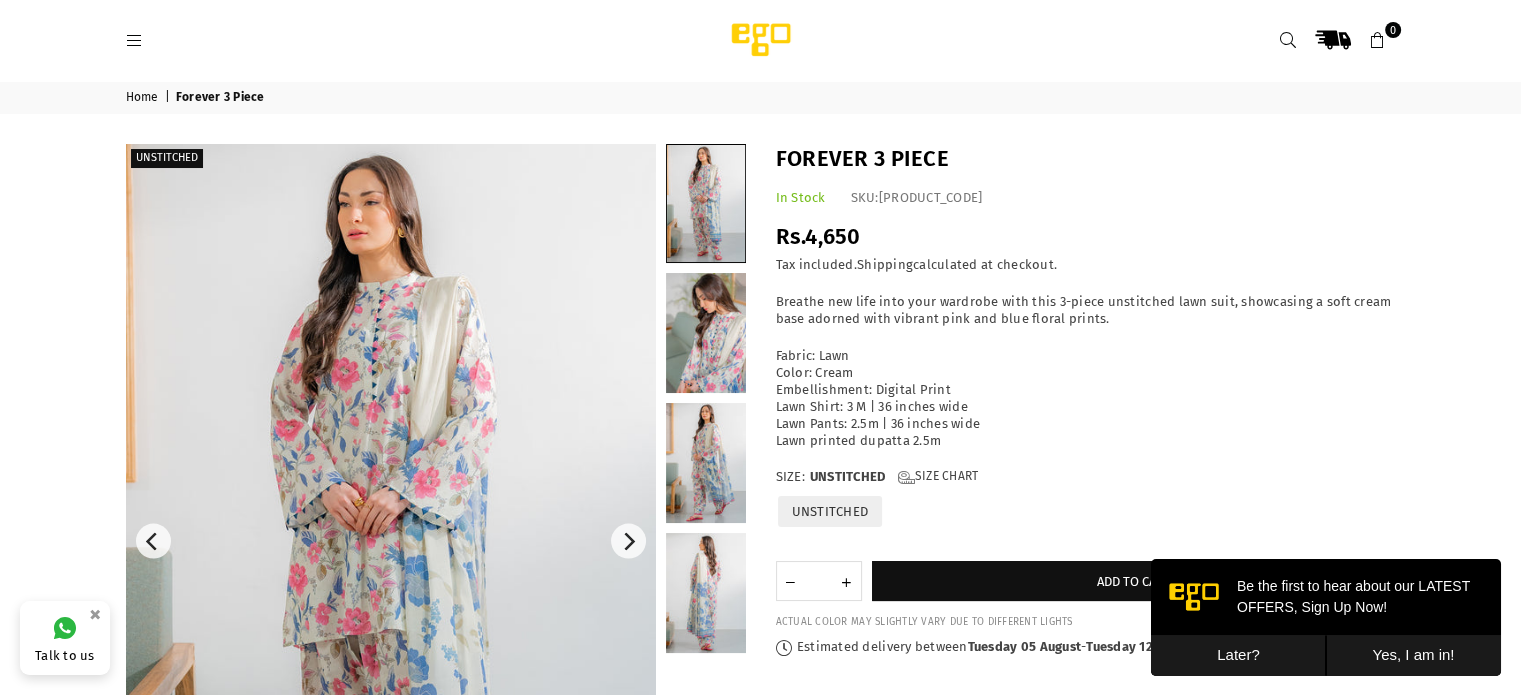 click at bounding box center [391, 541] 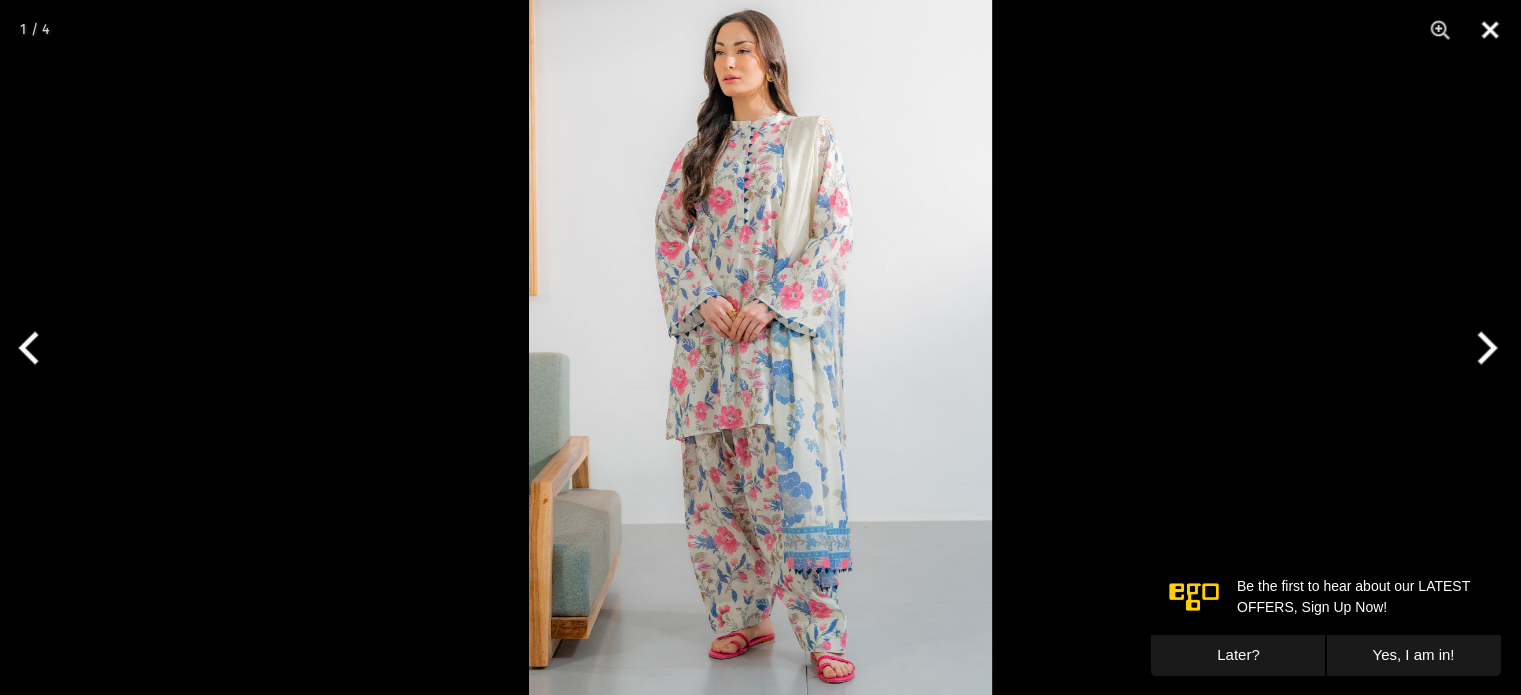 click at bounding box center (1490, 30) 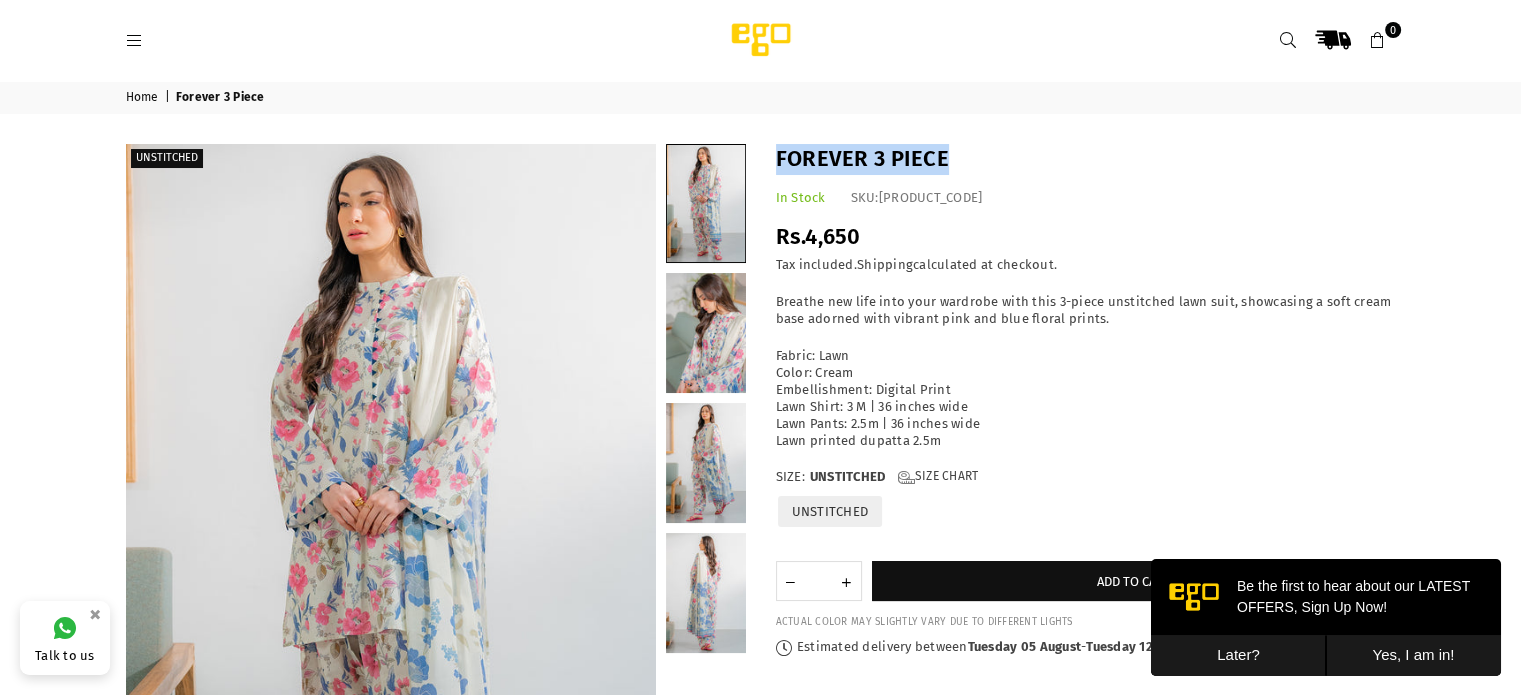 drag, startPoint x: 972, startPoint y: 165, endPoint x: 762, endPoint y: 145, distance: 210.95023 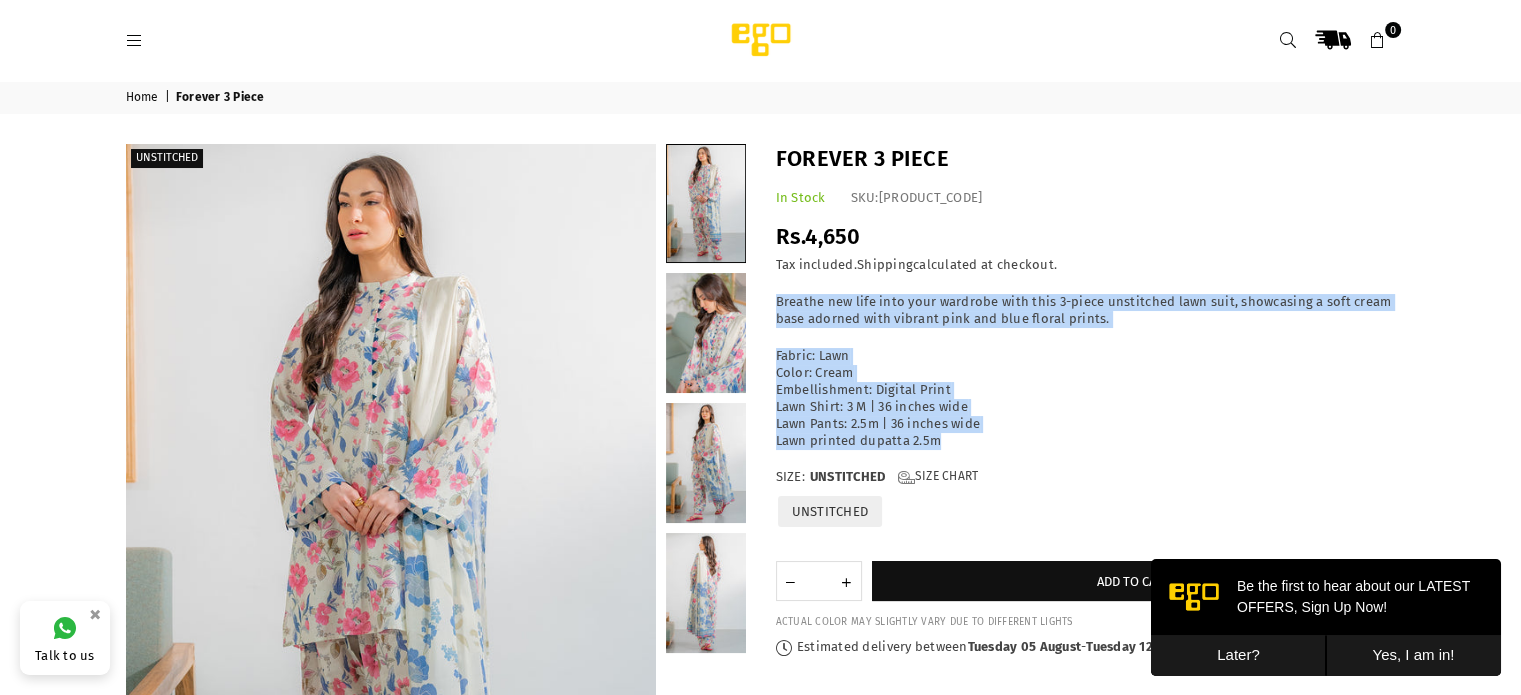drag, startPoint x: 944, startPoint y: 446, endPoint x: 773, endPoint y: 298, distance: 226.1526 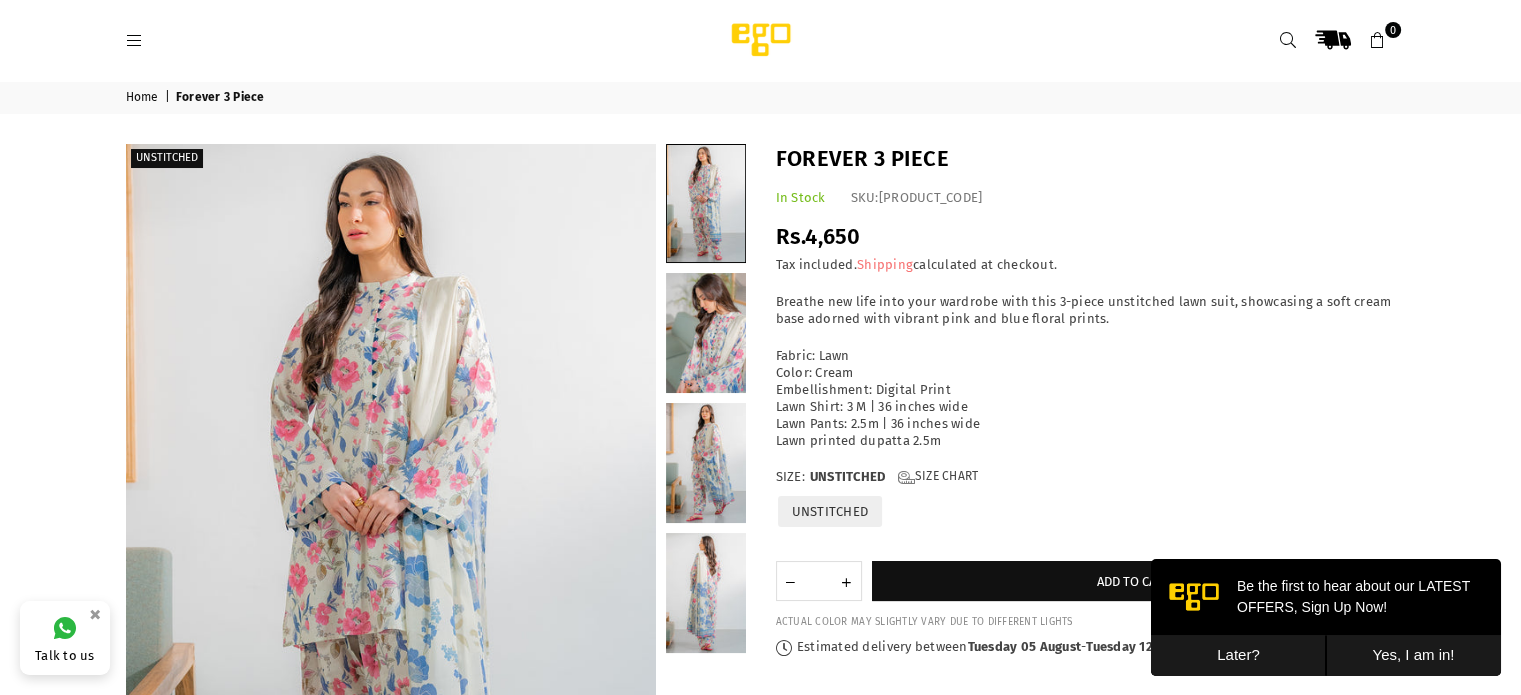 click on "Forever 3 Piece                                          In Stock                      SKU:  U00655-999-CR0                                                                       Regular price                        Rs.4,650                                                                                                               |                             Save                            Rs.-4,650                            ( Liquid error (sections/product-template line 204): divided by 0 % off)                                                                                   /                                                                                           Tax included.                       Shipping  calculated at checkout.                                                                                                     Fabric: Lawn Color: Cream Embellishment: Digital Print Lawn Shirt: 3 M | 36 inches wide  Lawn Pants: 2.5m | 36 inches wide  Size:  UNSTITCHED" at bounding box center [1086, 400] 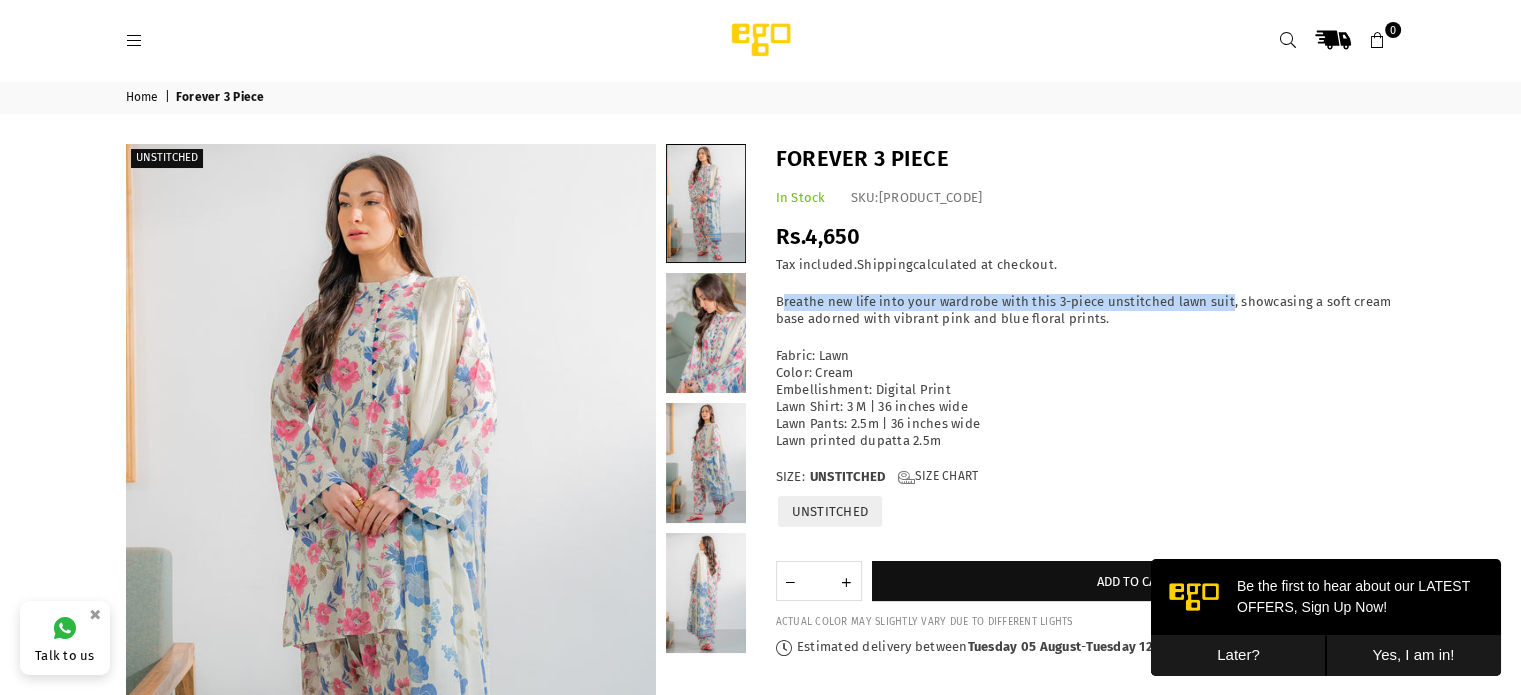 drag, startPoint x: 790, startPoint y: 302, endPoint x: 1231, endPoint y: 299, distance: 441.0102 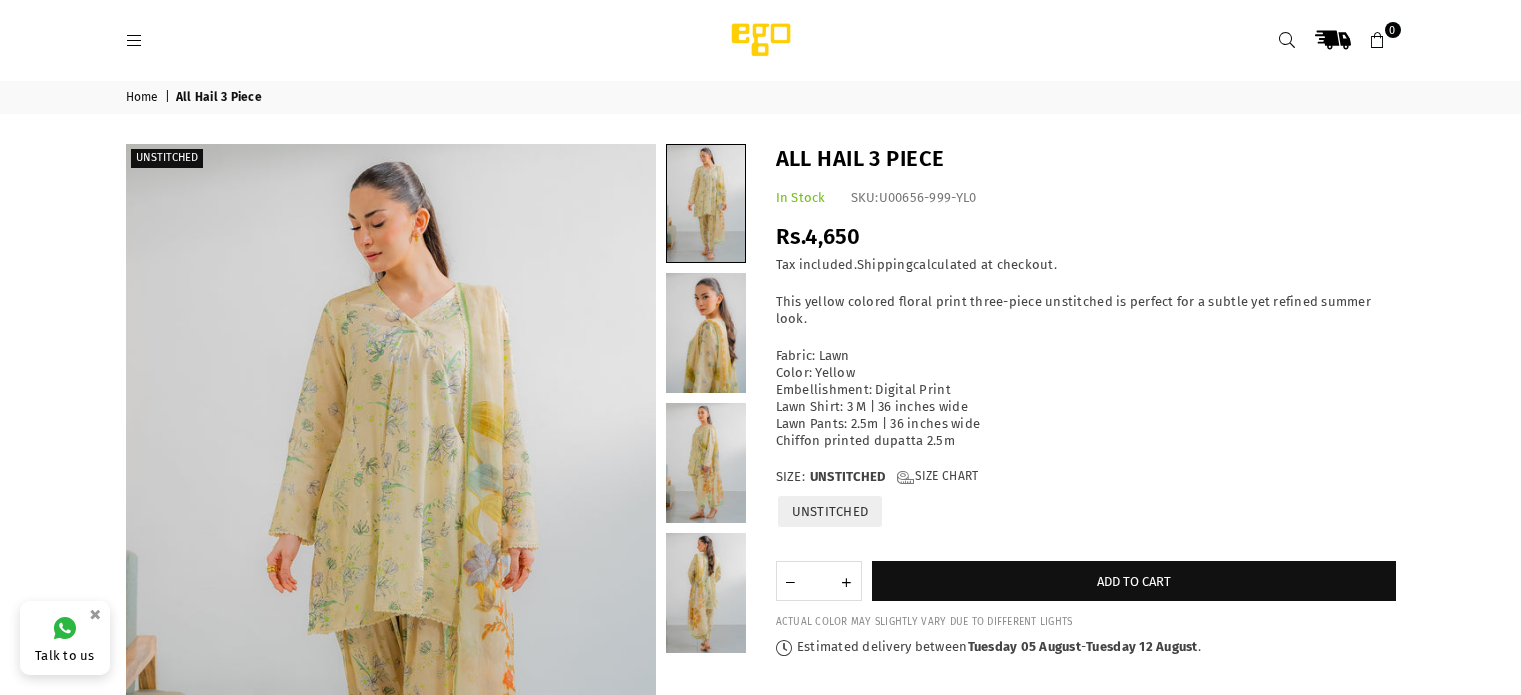 scroll, scrollTop: 0, scrollLeft: 0, axis: both 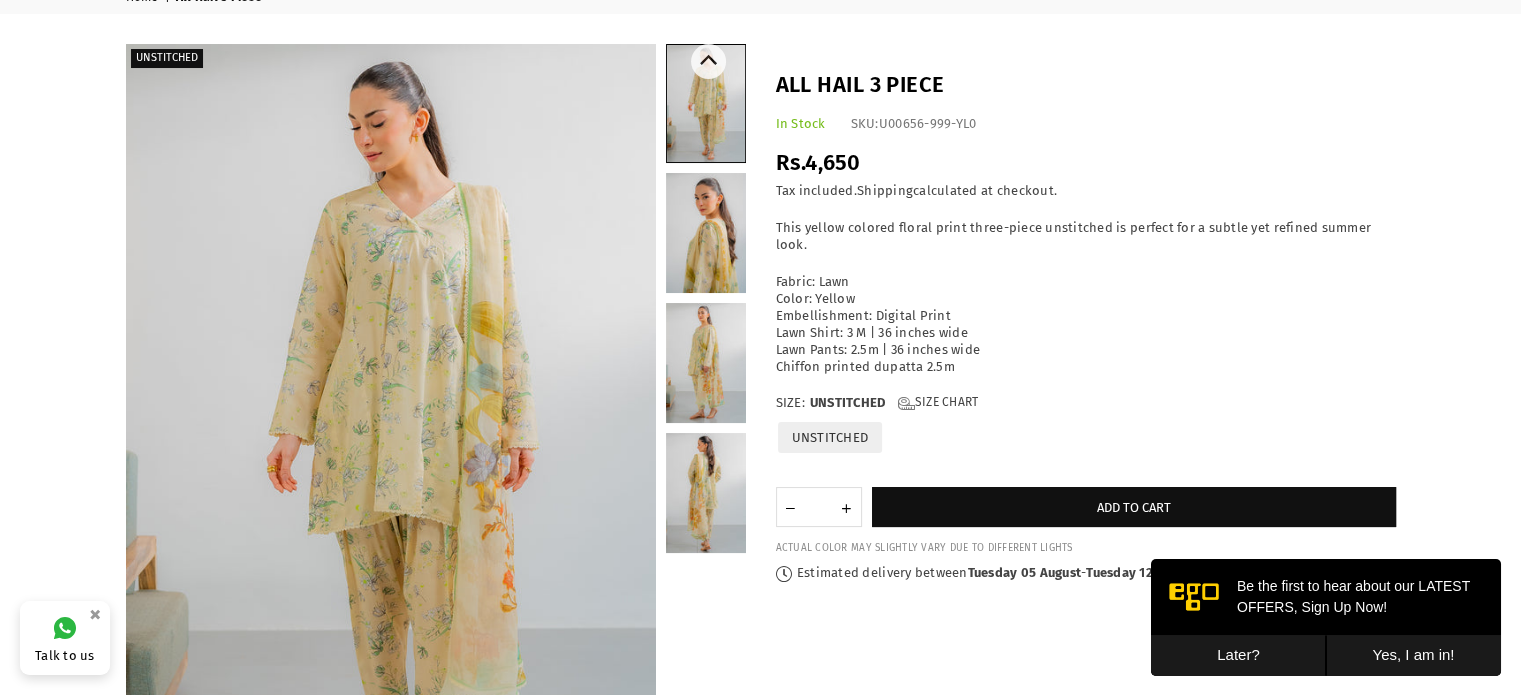 click at bounding box center [706, 233] 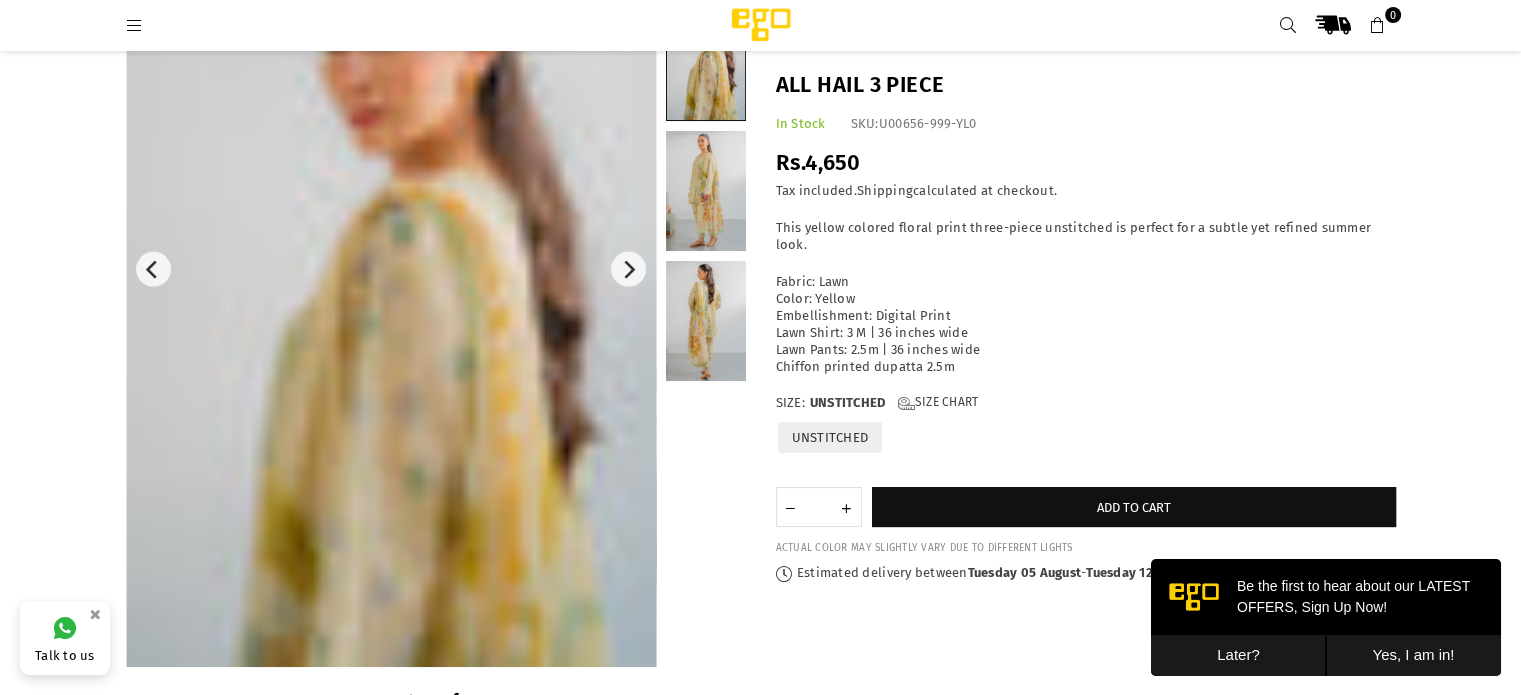 scroll, scrollTop: 350, scrollLeft: 0, axis: vertical 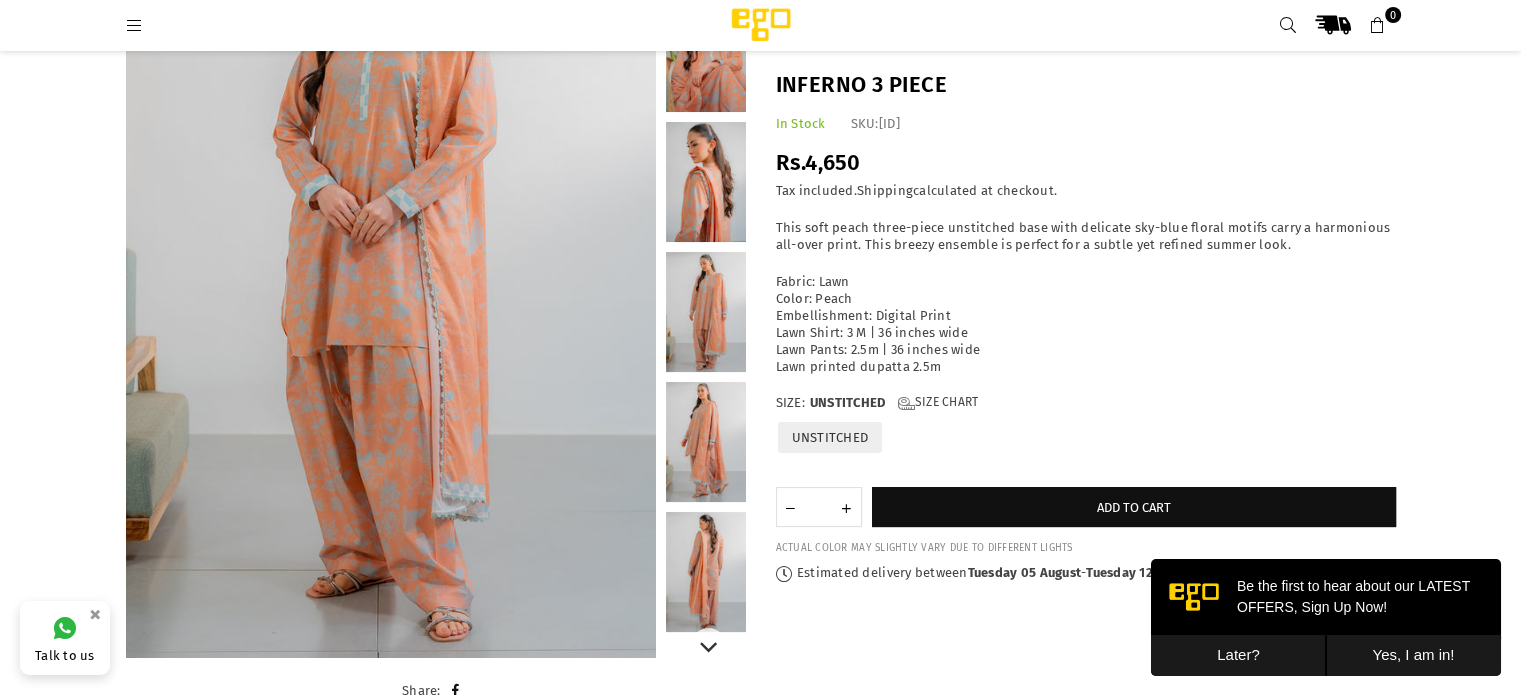 click at bounding box center (706, 182) 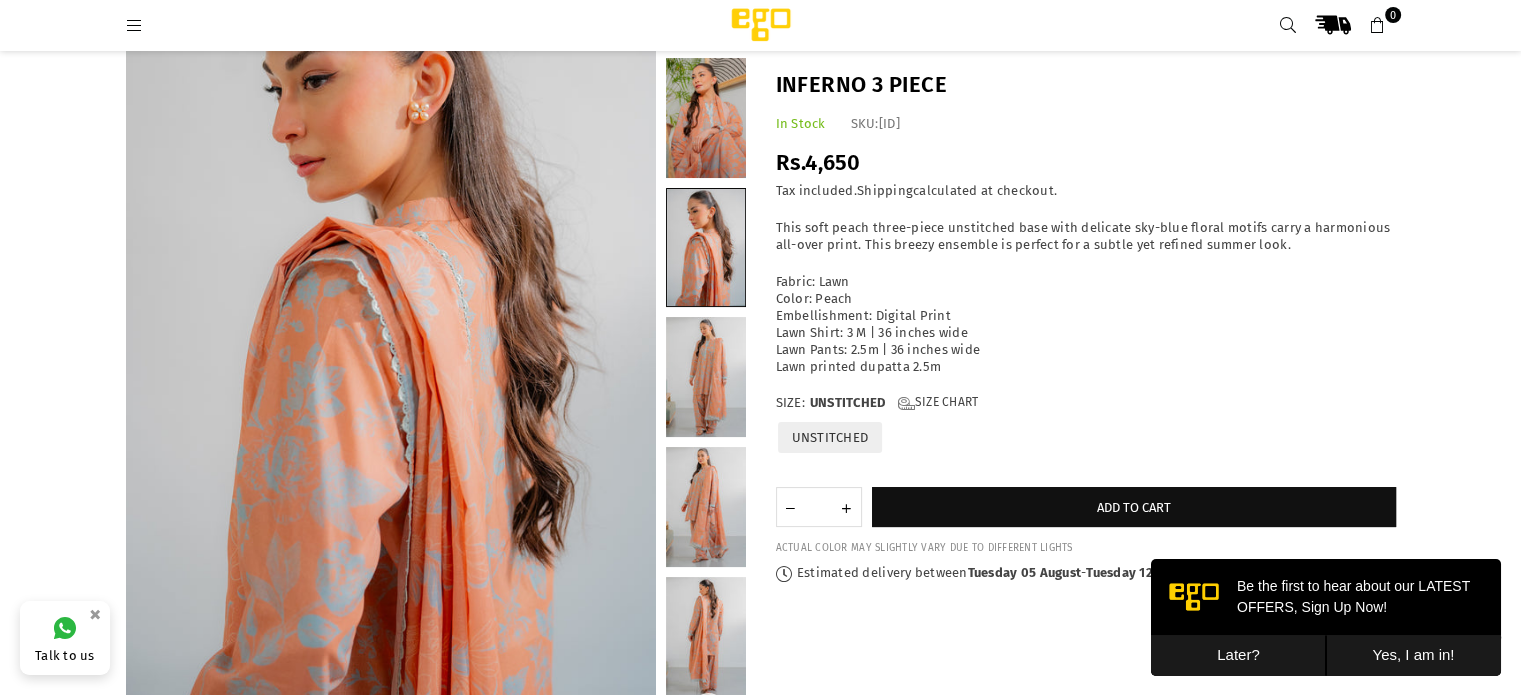 scroll, scrollTop: 150, scrollLeft: 0, axis: vertical 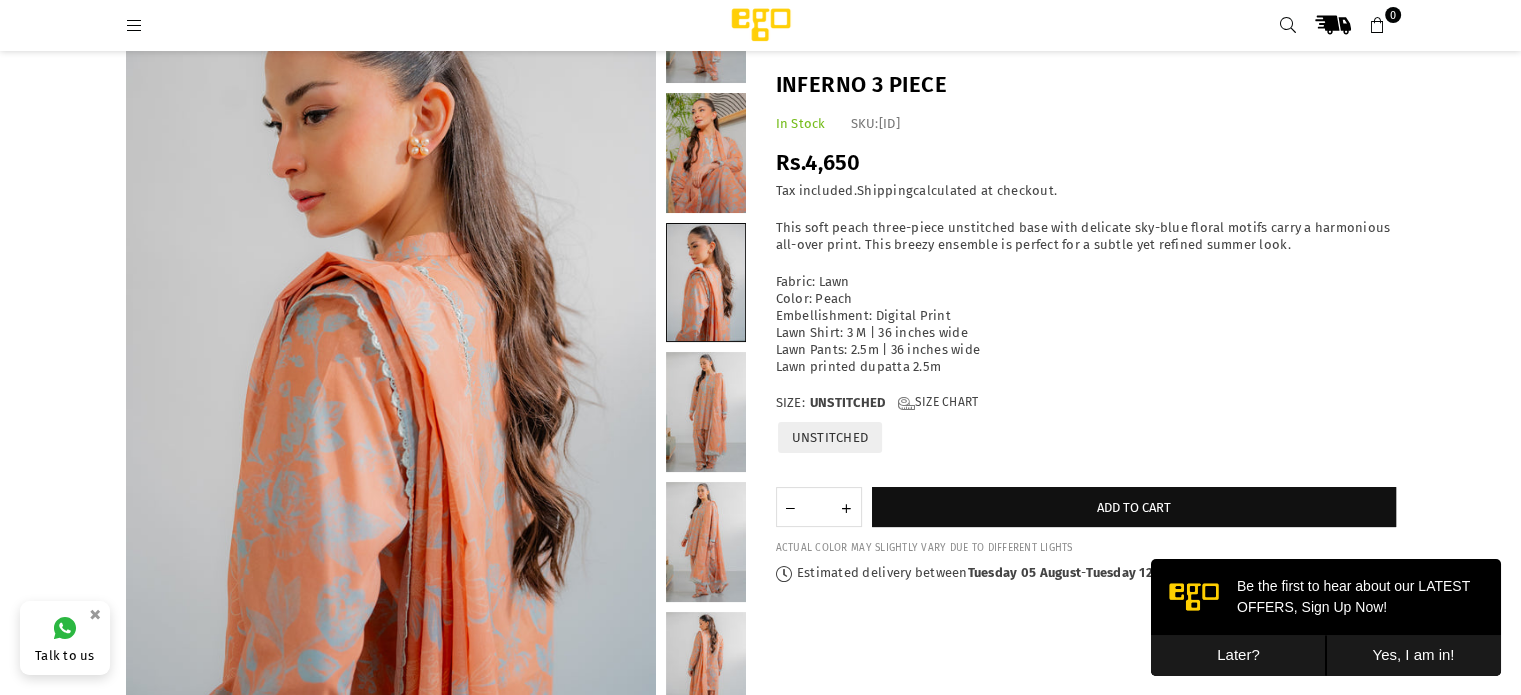 click at bounding box center [706, 153] 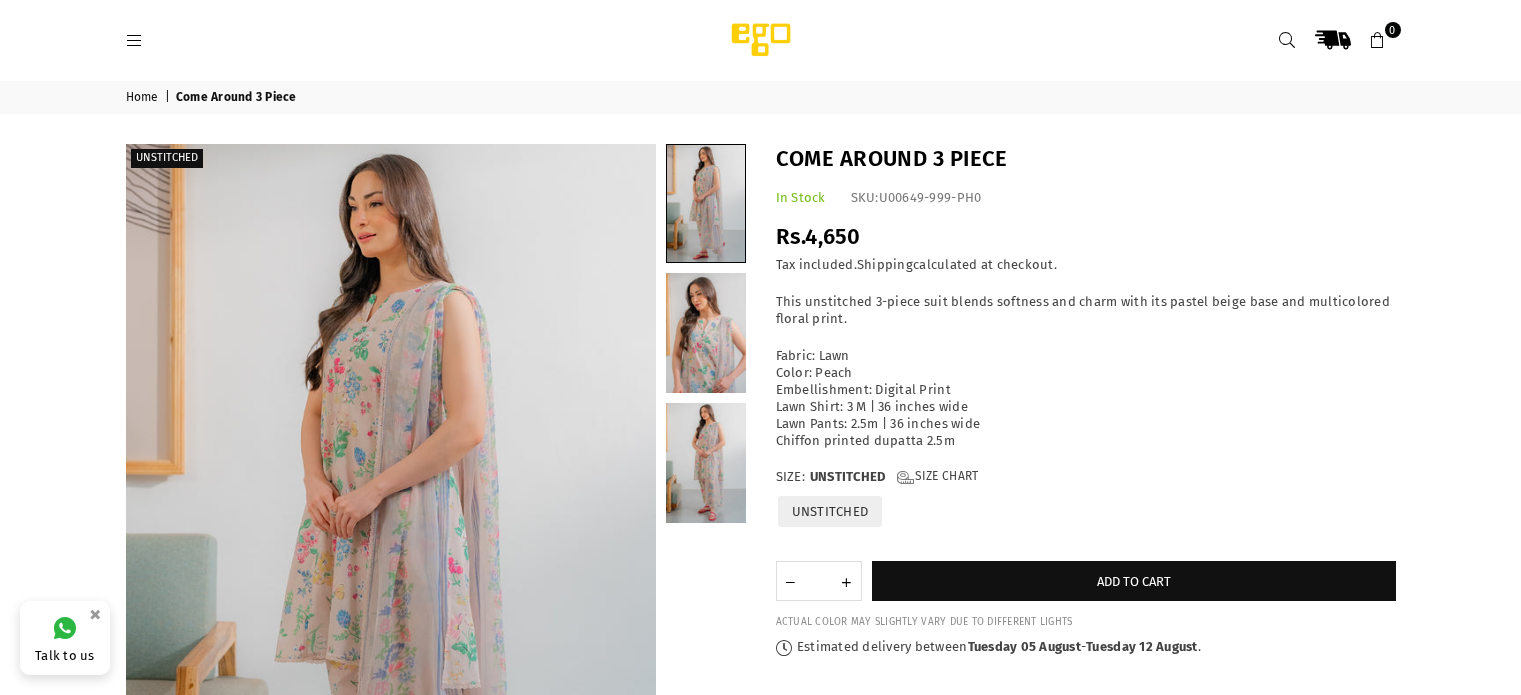 scroll, scrollTop: 0, scrollLeft: 0, axis: both 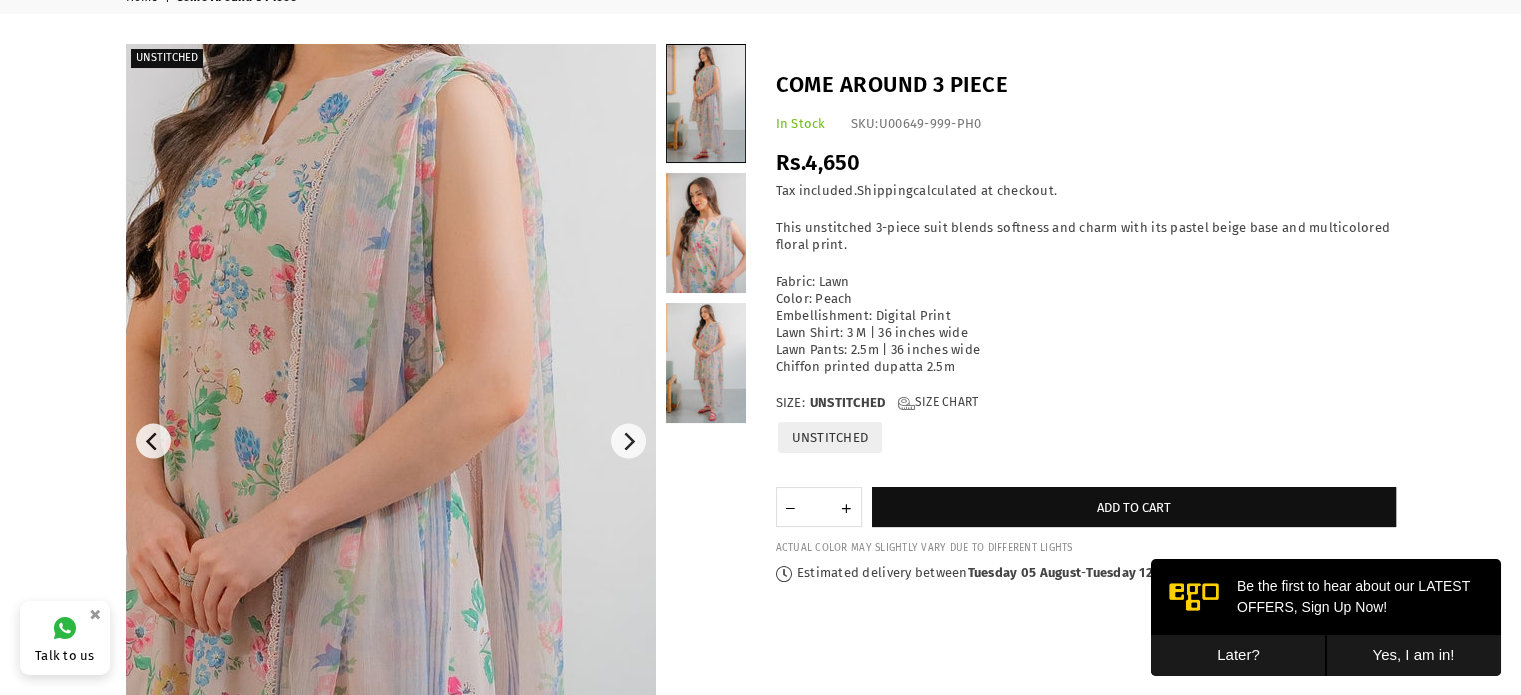click at bounding box center (318, 641) 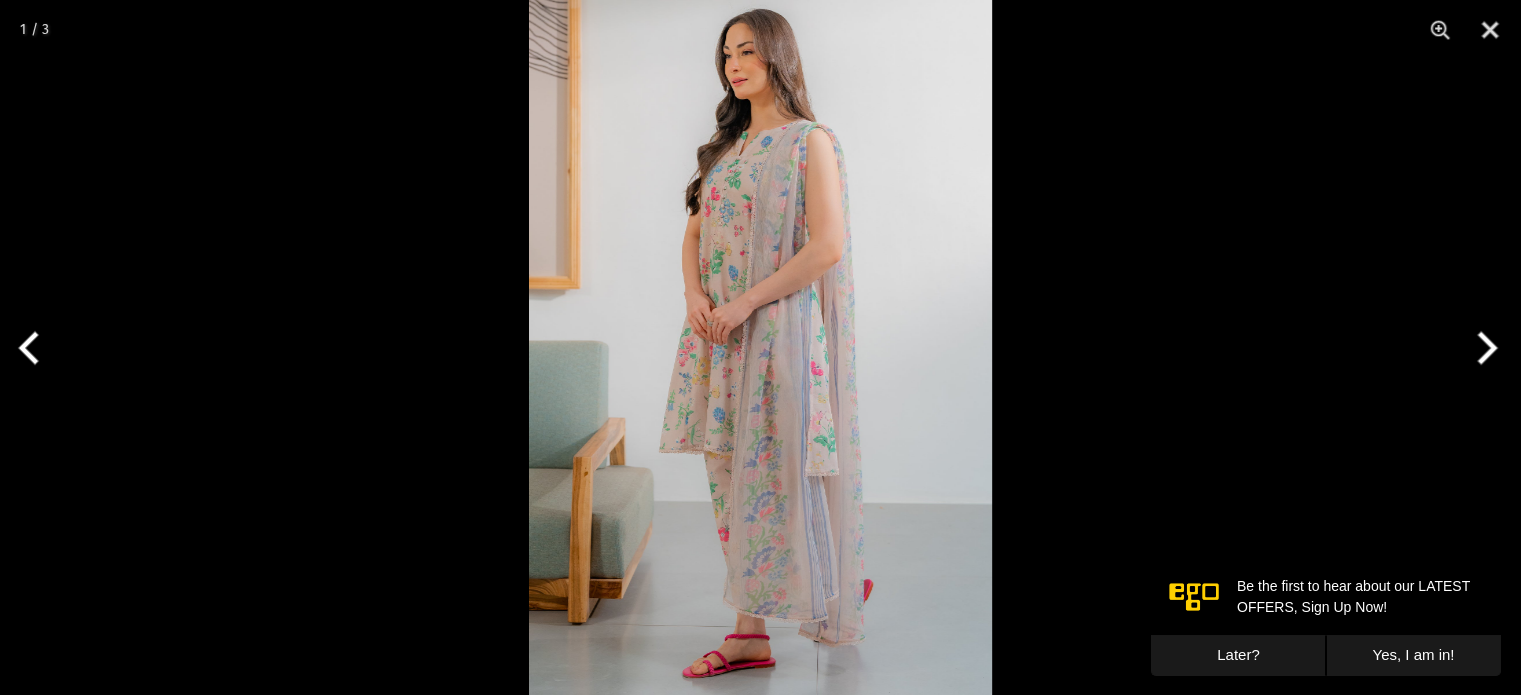click at bounding box center [1483, 348] 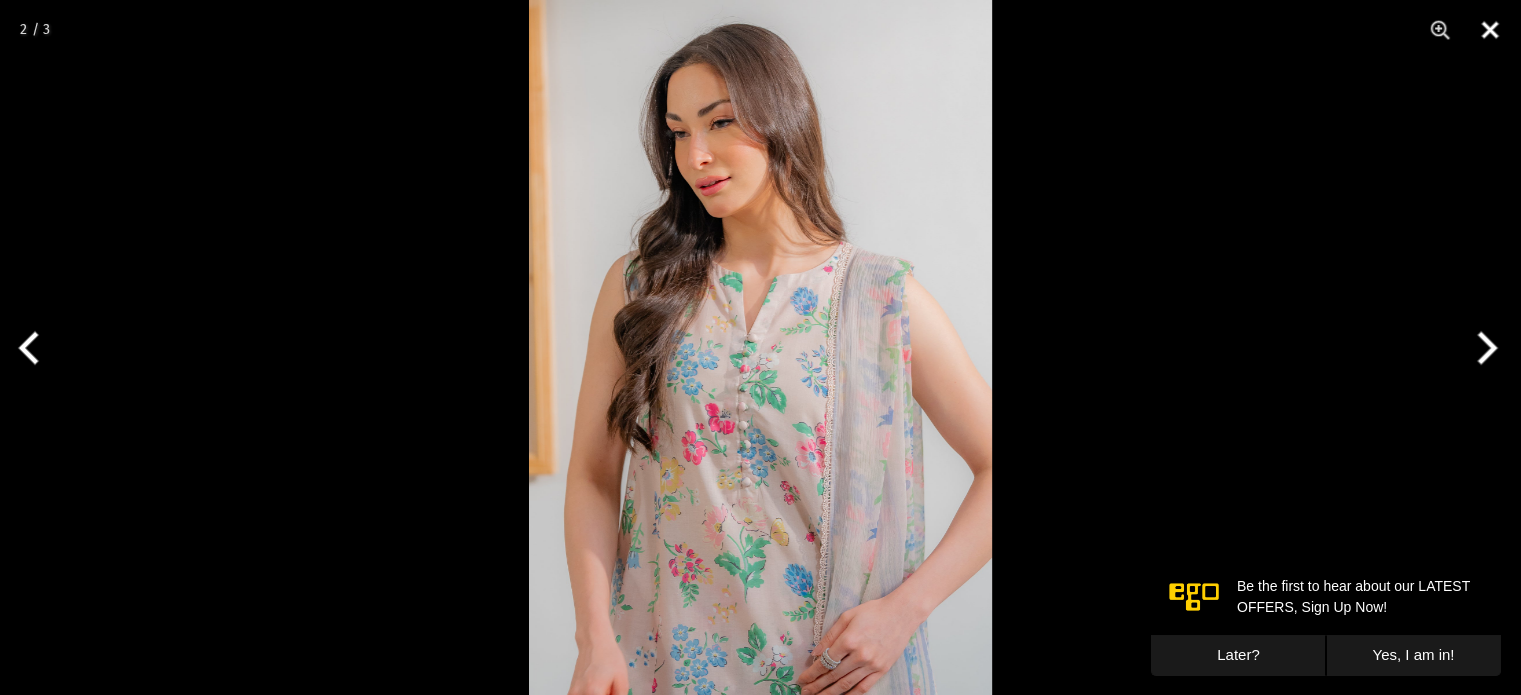 click at bounding box center [1490, 30] 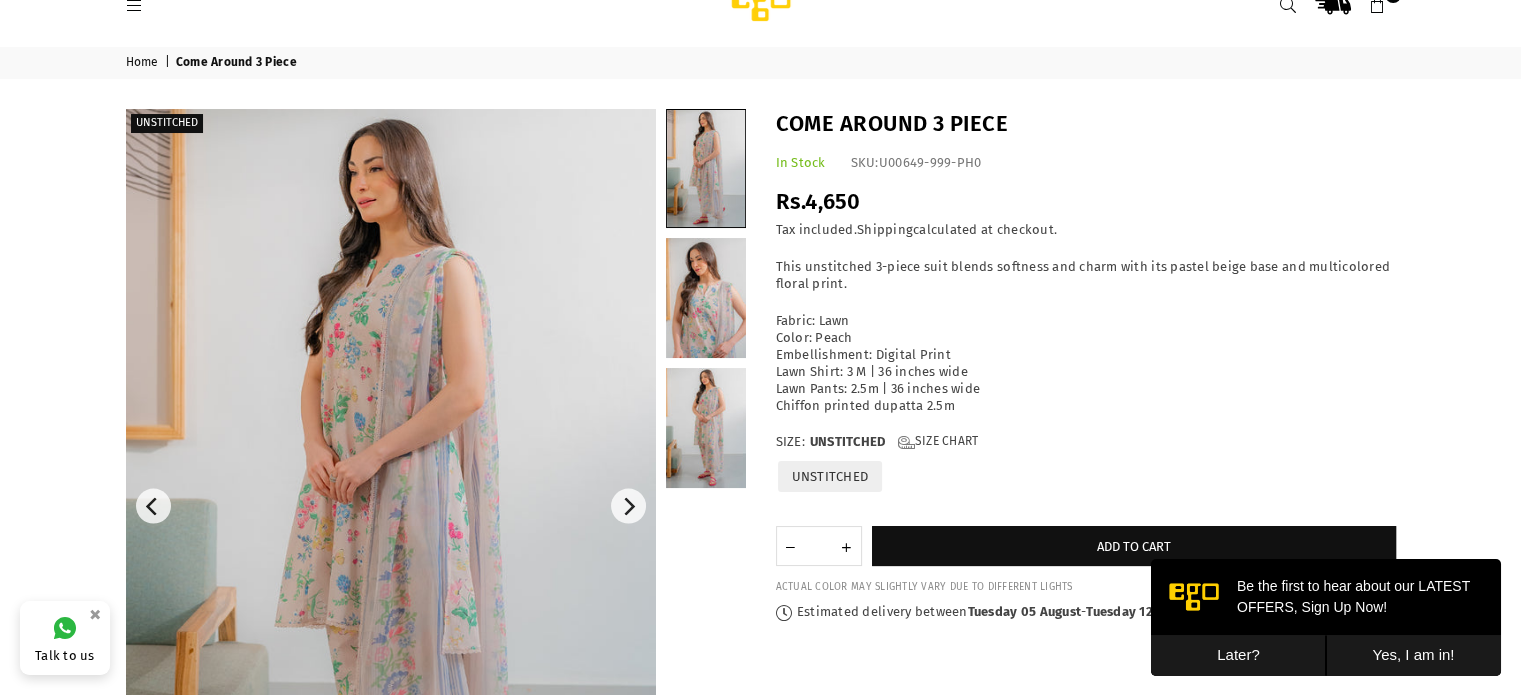 scroll, scrollTop: 0, scrollLeft: 0, axis: both 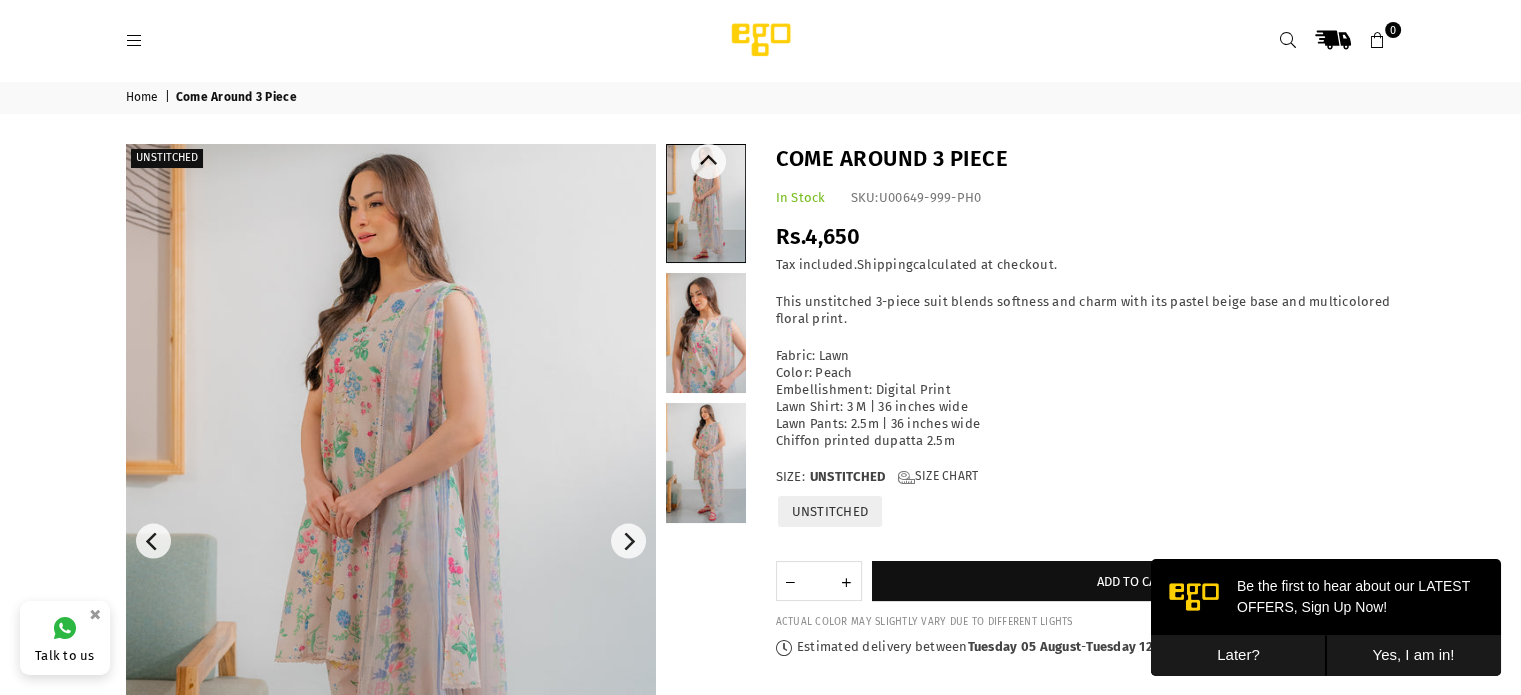 click at bounding box center [706, 463] 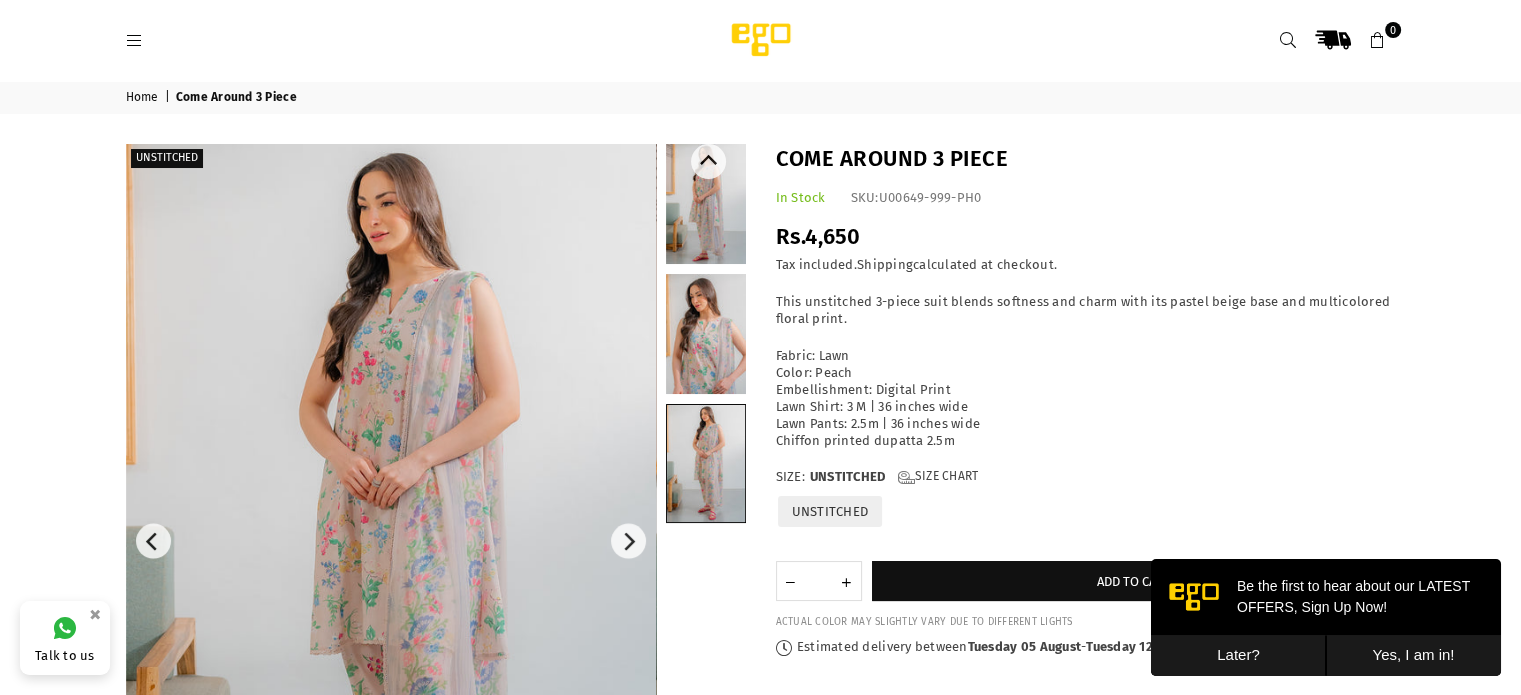 click at bounding box center [706, 204] 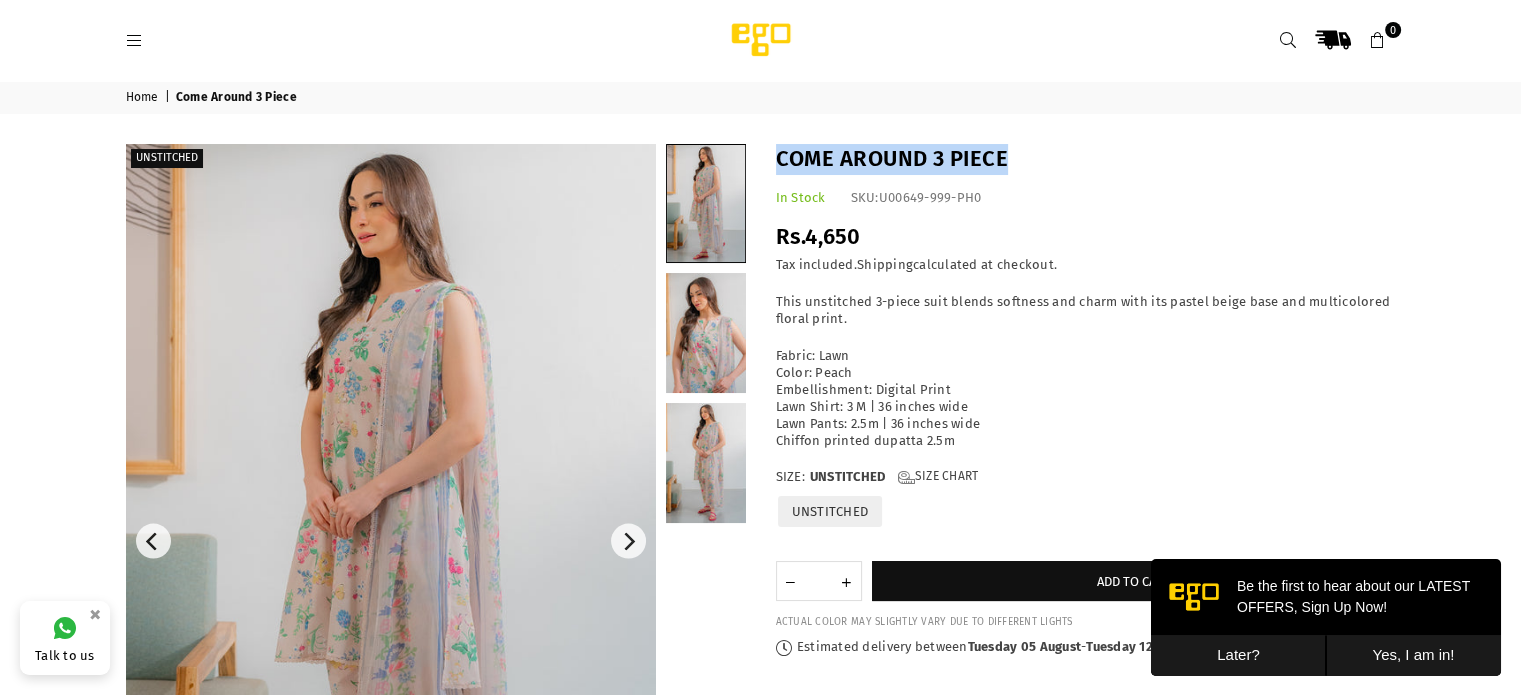 drag, startPoint x: 1027, startPoint y: 159, endPoint x: 768, endPoint y: 148, distance: 259.2335 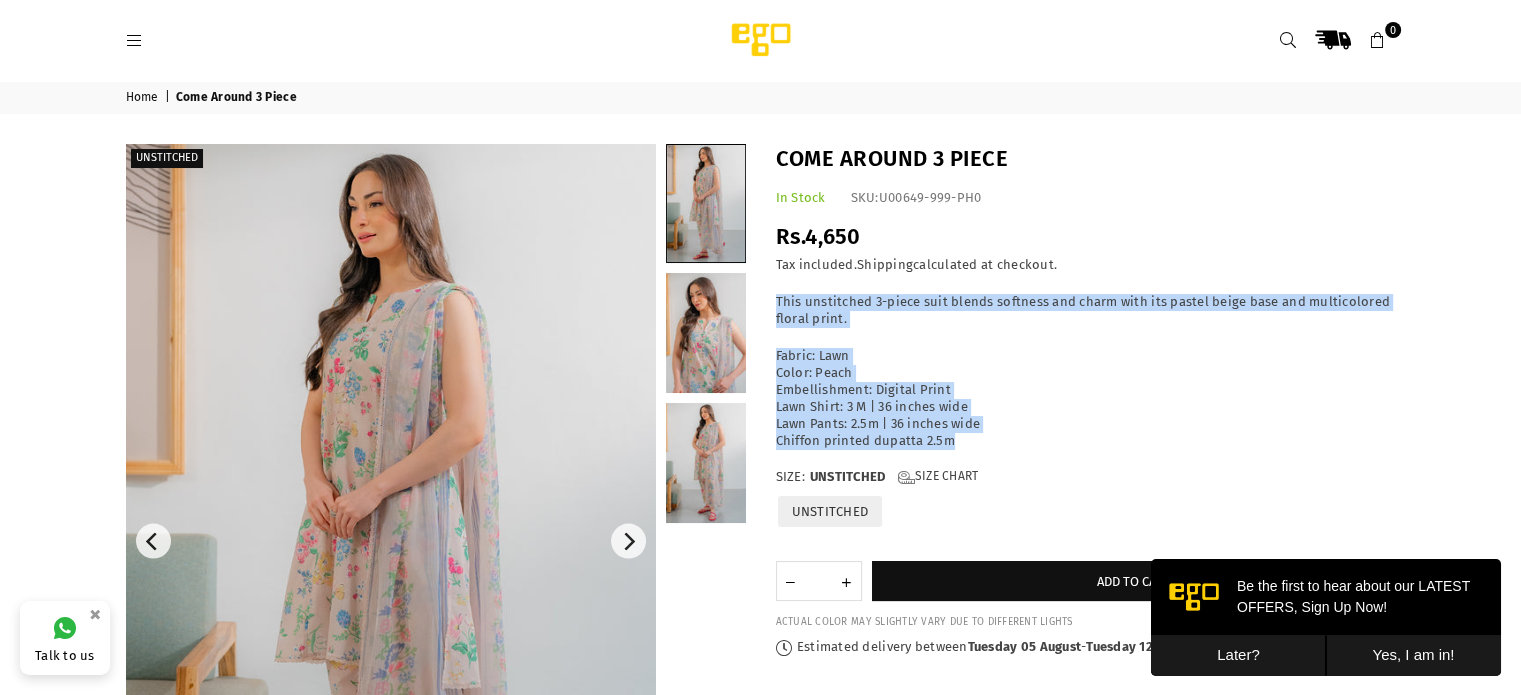 drag, startPoint x: 950, startPoint y: 442, endPoint x: 775, endPoint y: 306, distance: 221.63258 